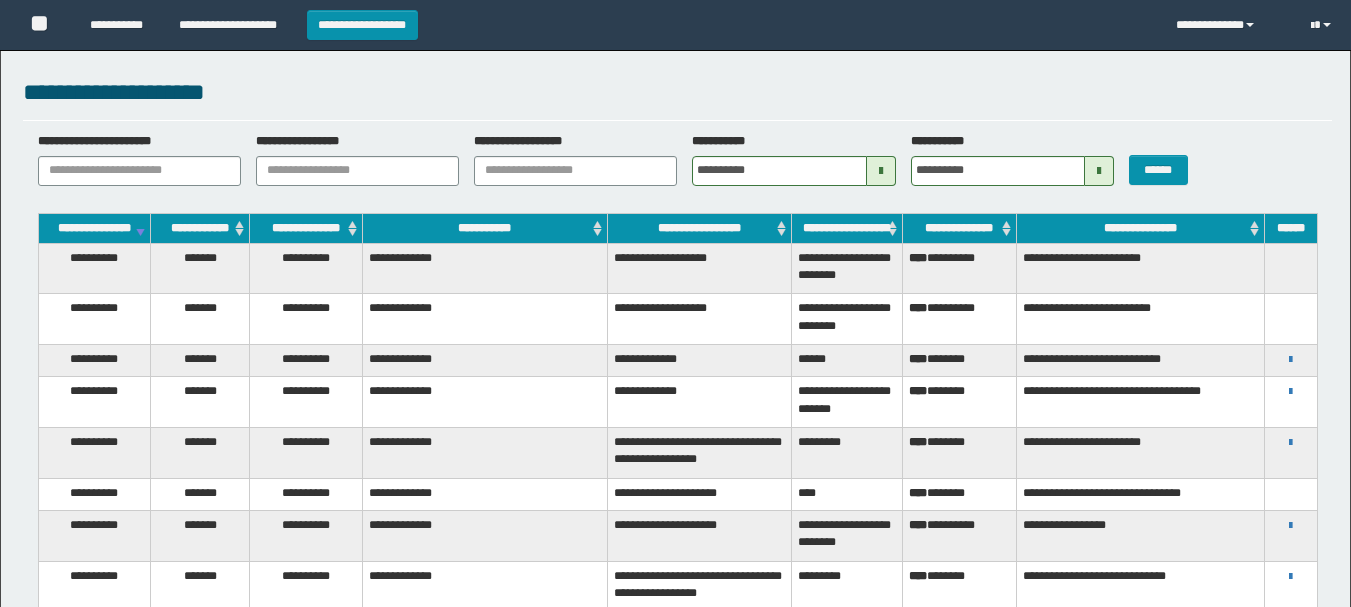 scroll, scrollTop: 100, scrollLeft: 0, axis: vertical 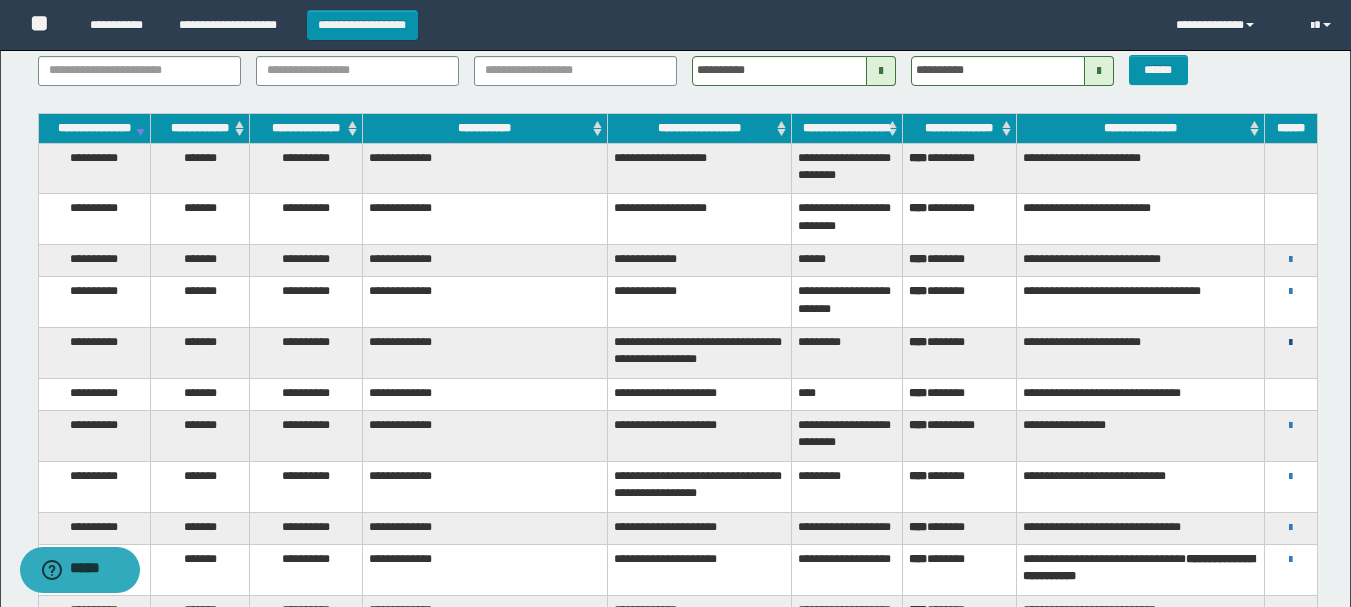 click at bounding box center [1290, 343] 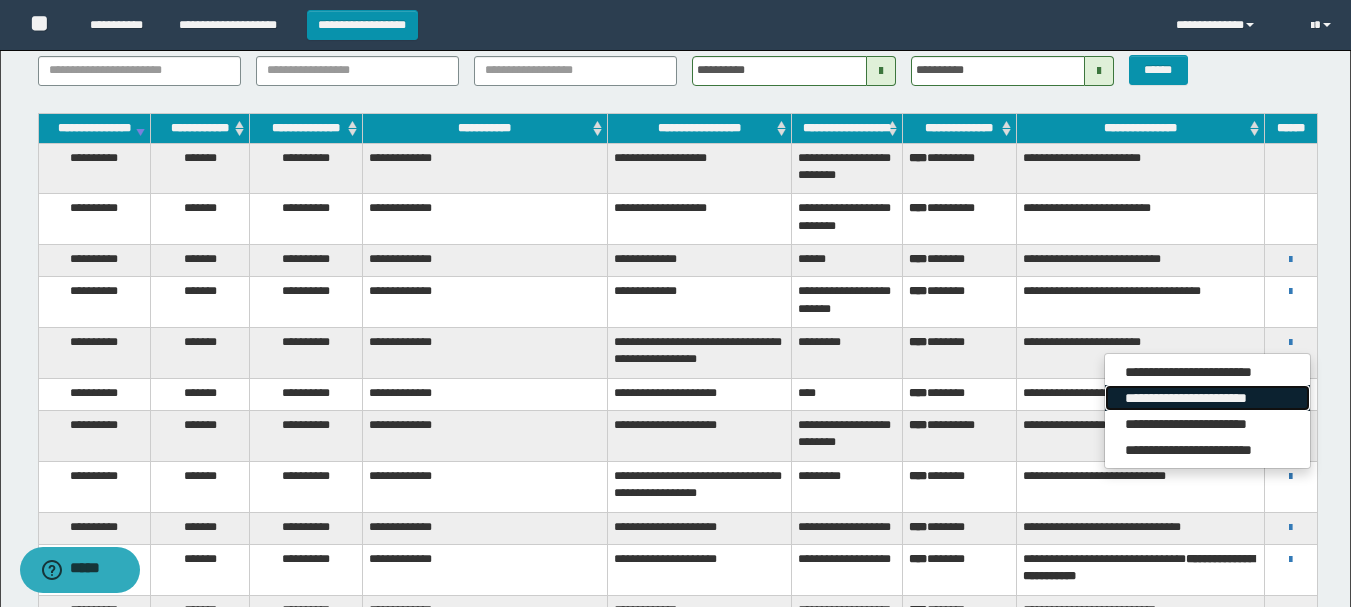 click on "**********" at bounding box center [1207, 398] 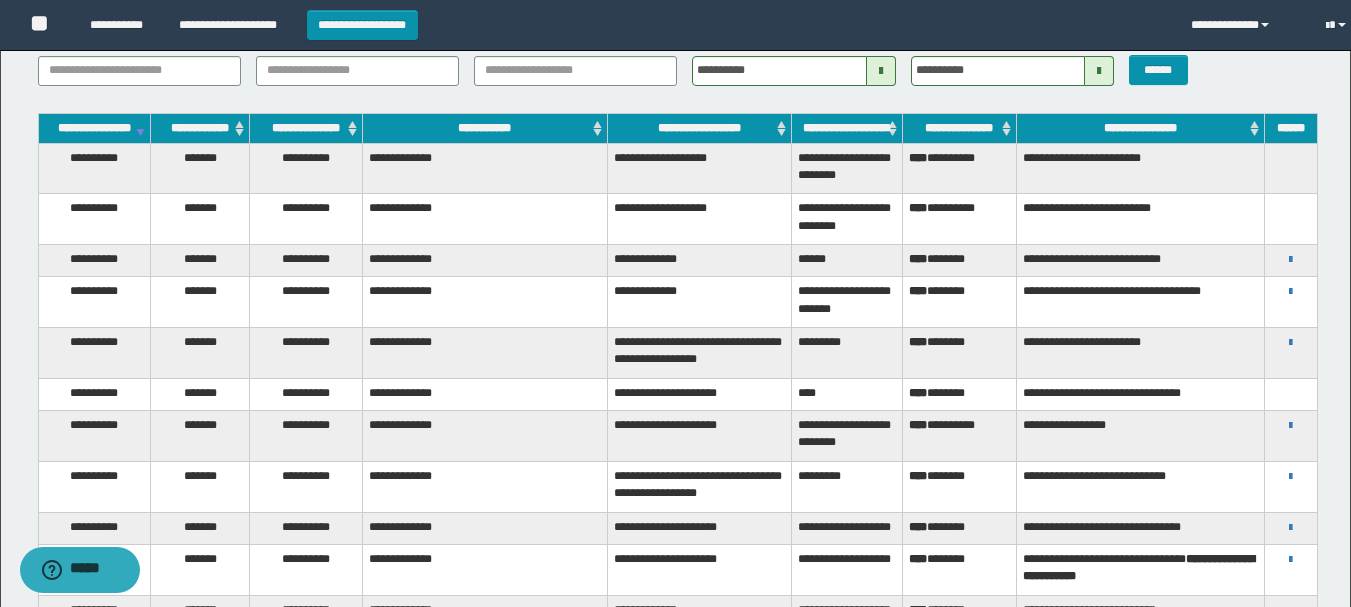 scroll, scrollTop: 0, scrollLeft: 0, axis: both 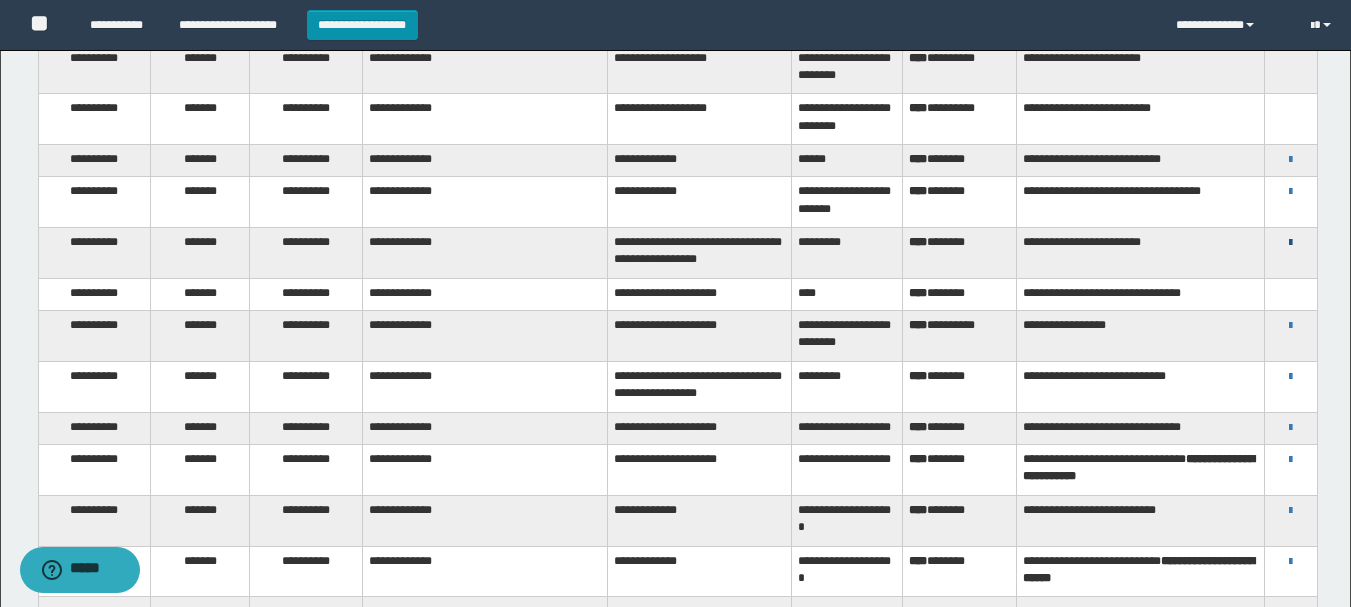 click at bounding box center [1290, 243] 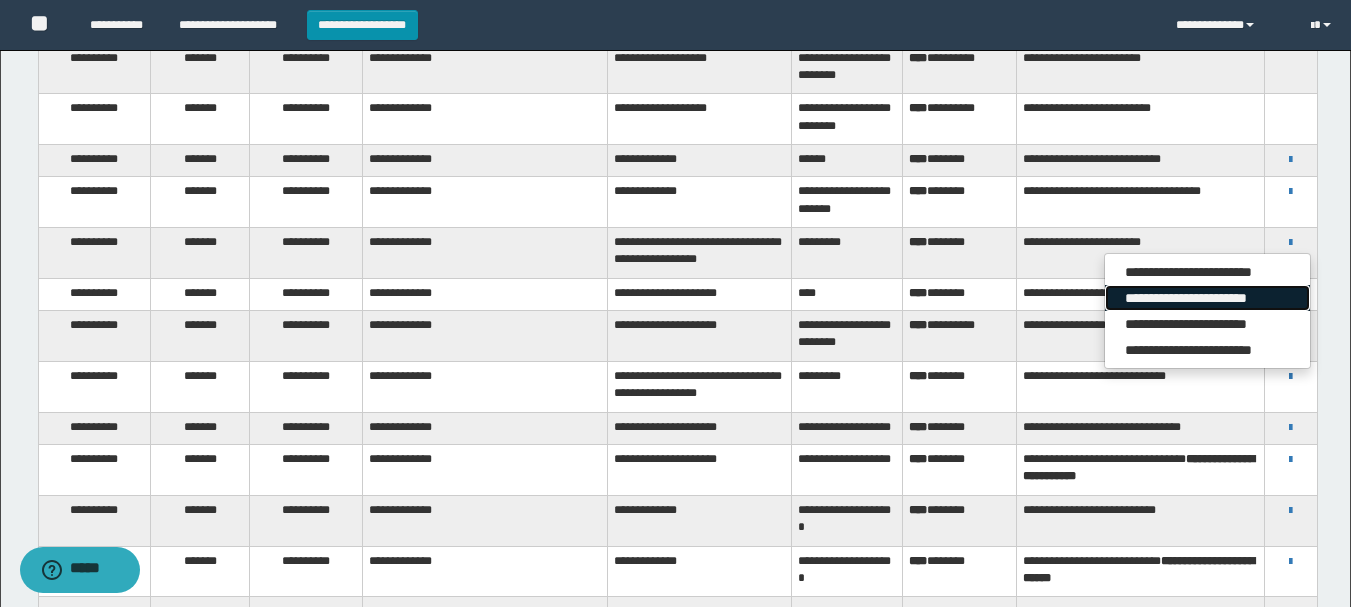 click on "**********" at bounding box center [1207, 298] 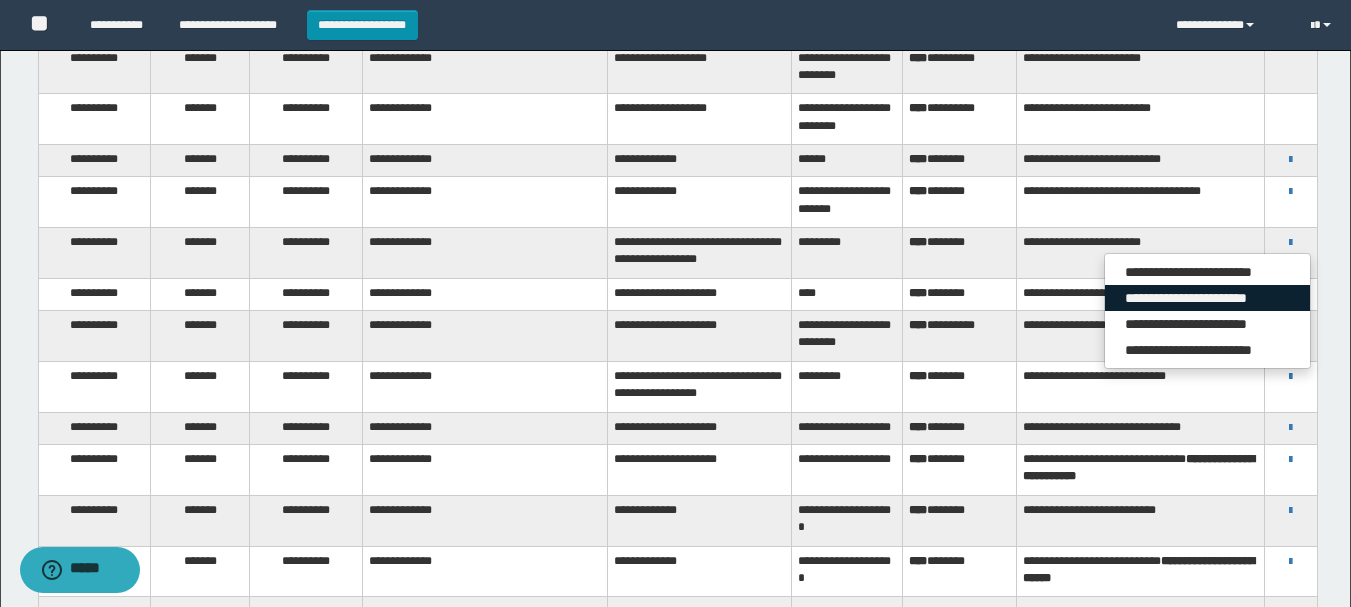 scroll, scrollTop: 0, scrollLeft: 0, axis: both 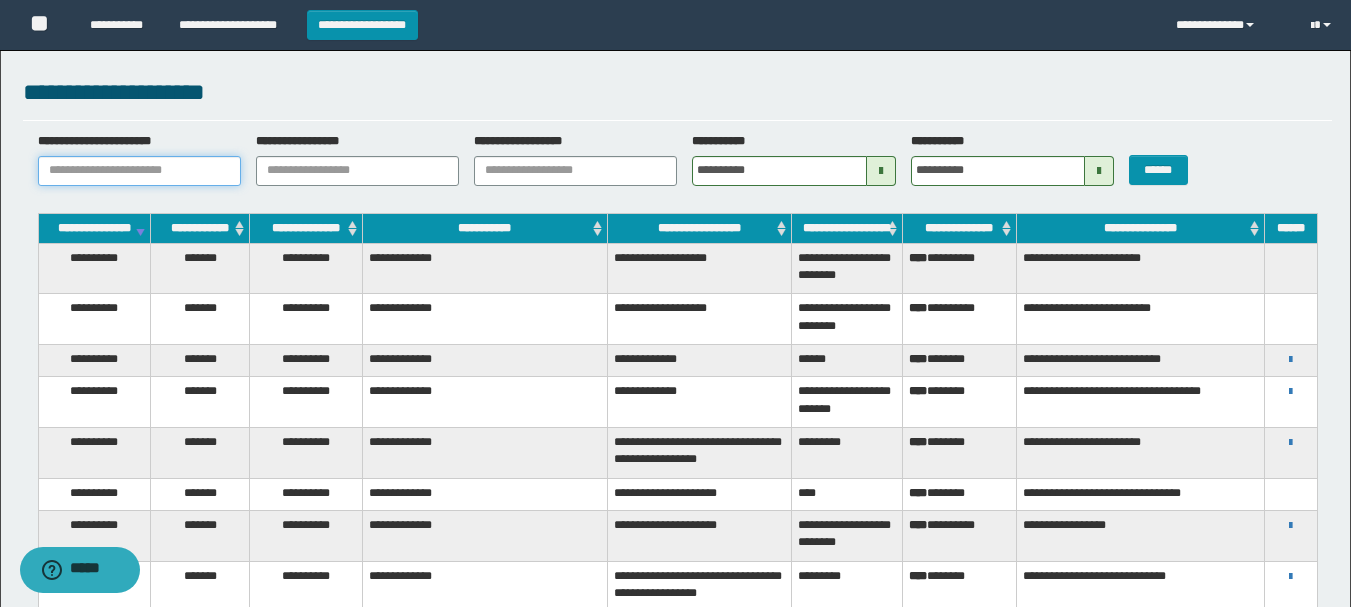 click on "**********" at bounding box center (139, 171) 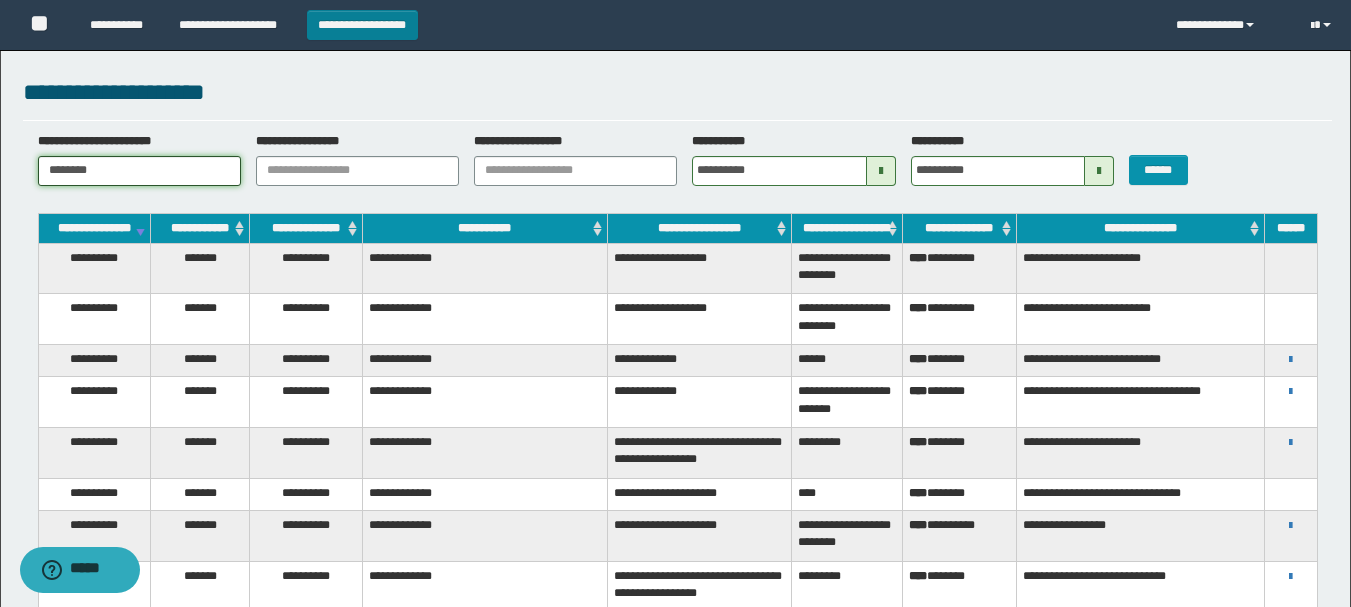 type on "********" 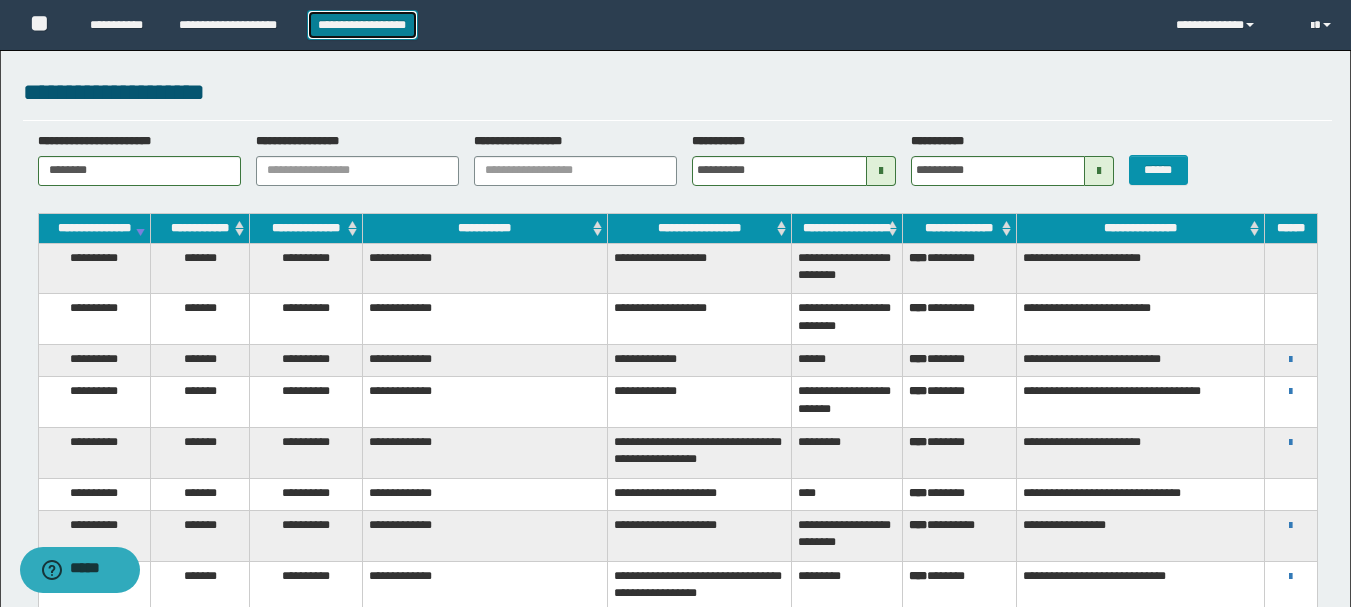 click on "**********" at bounding box center (362, 25) 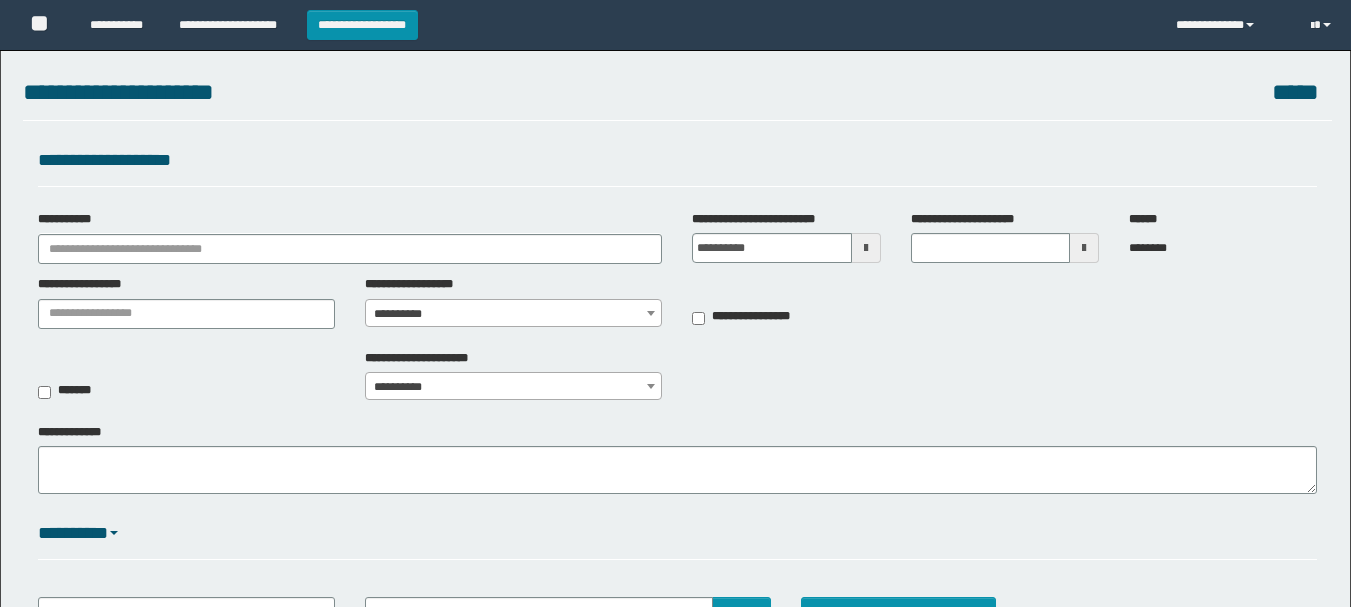 scroll, scrollTop: 0, scrollLeft: 0, axis: both 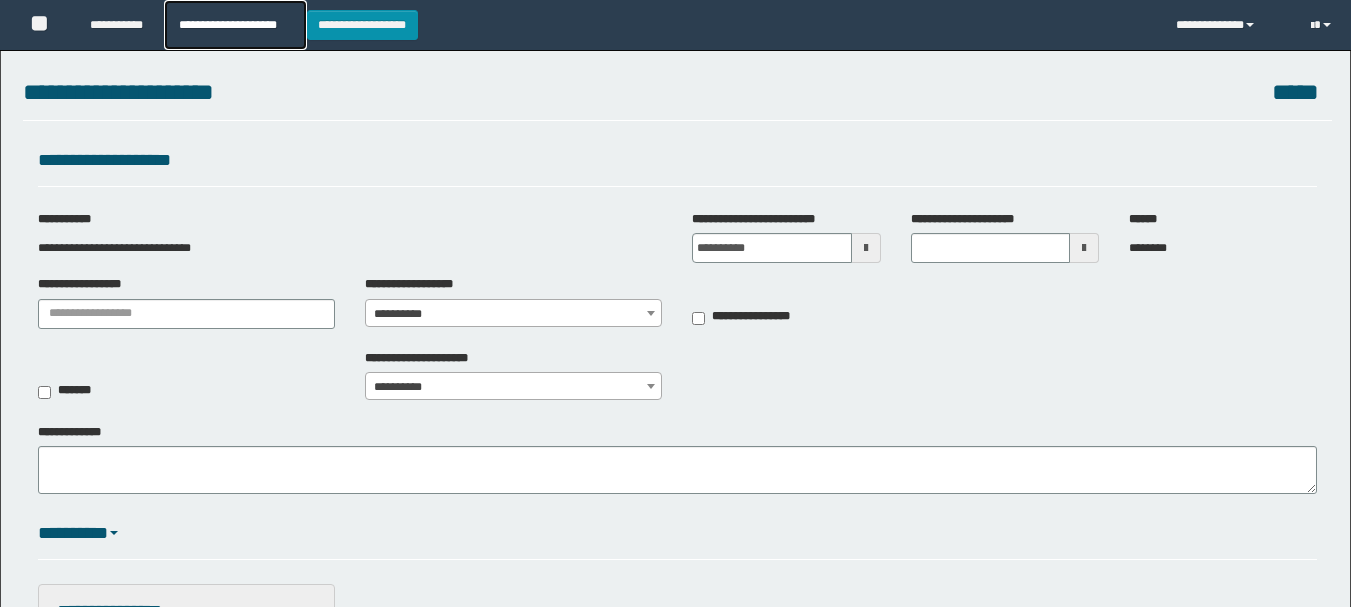 click on "**********" at bounding box center [235, 25] 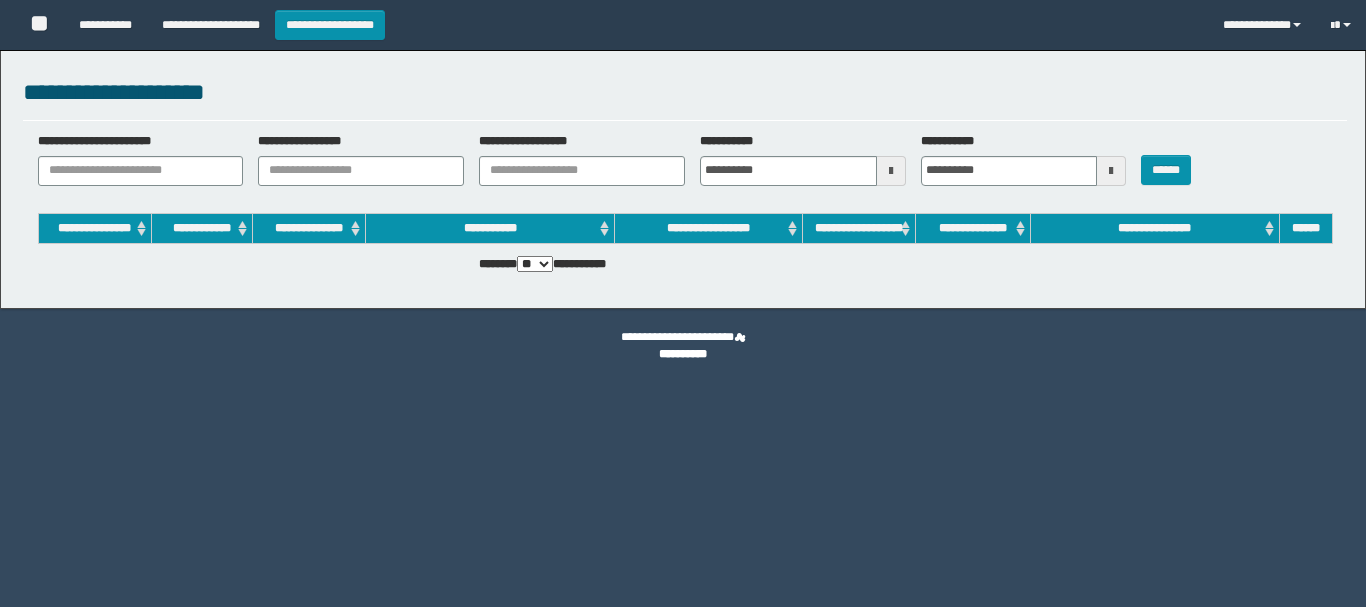 scroll, scrollTop: 0, scrollLeft: 0, axis: both 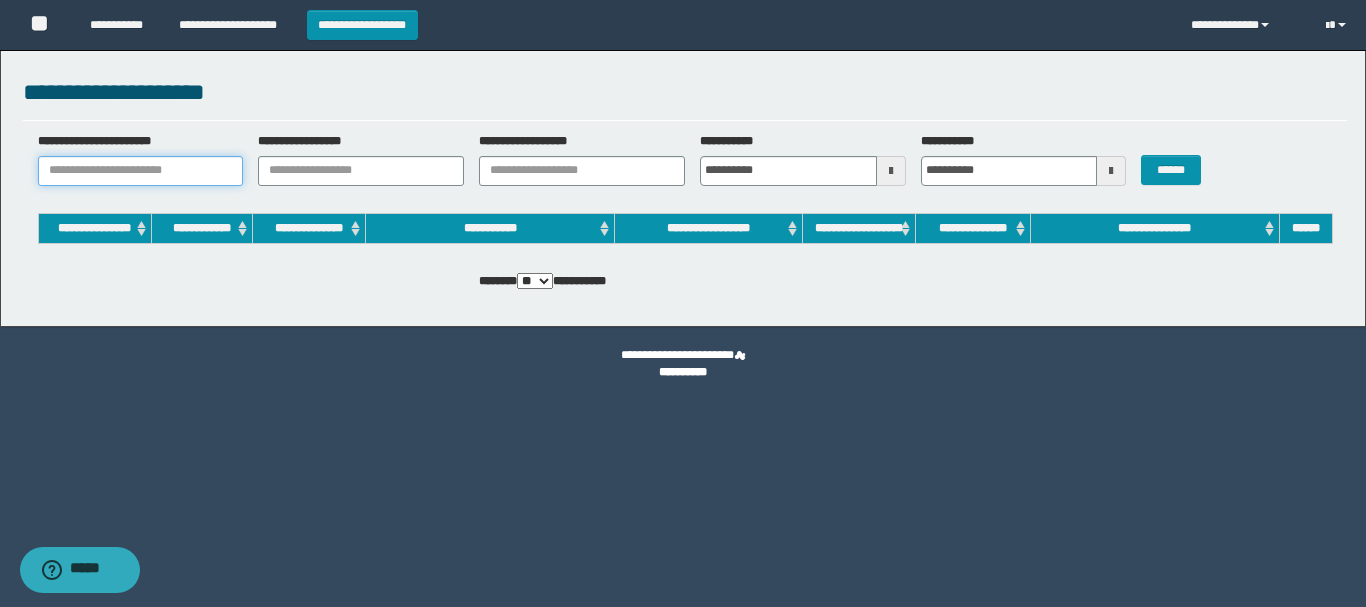 click on "**********" at bounding box center [141, 171] 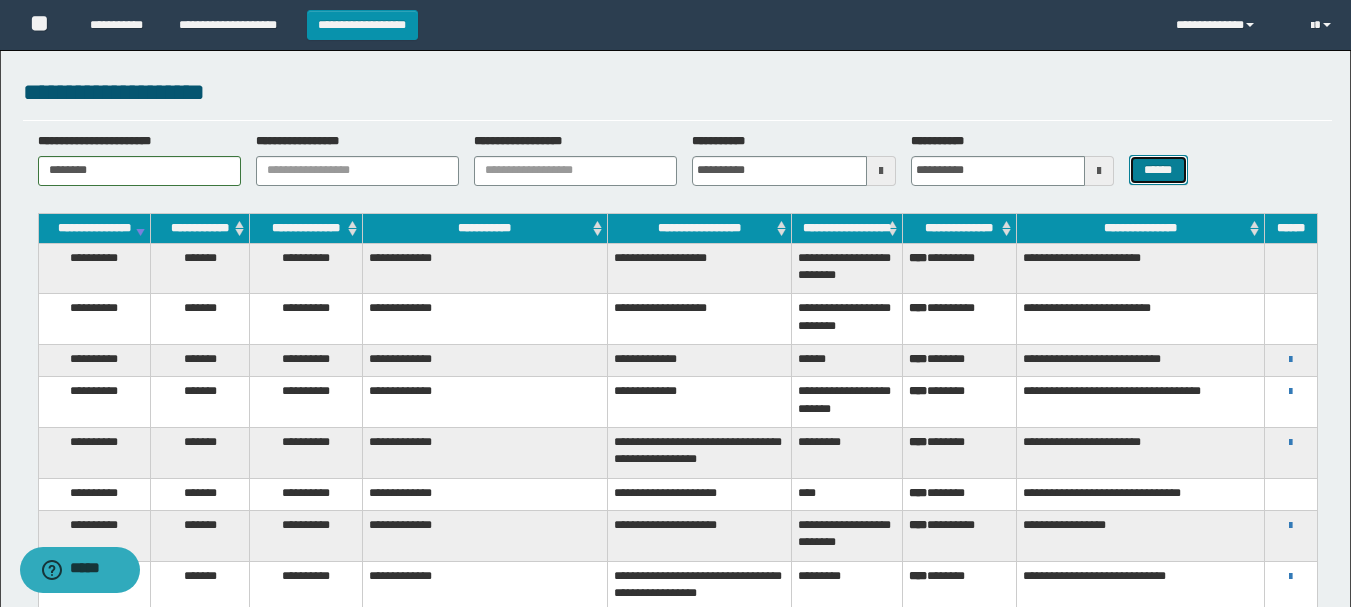 click on "******" at bounding box center (1158, 170) 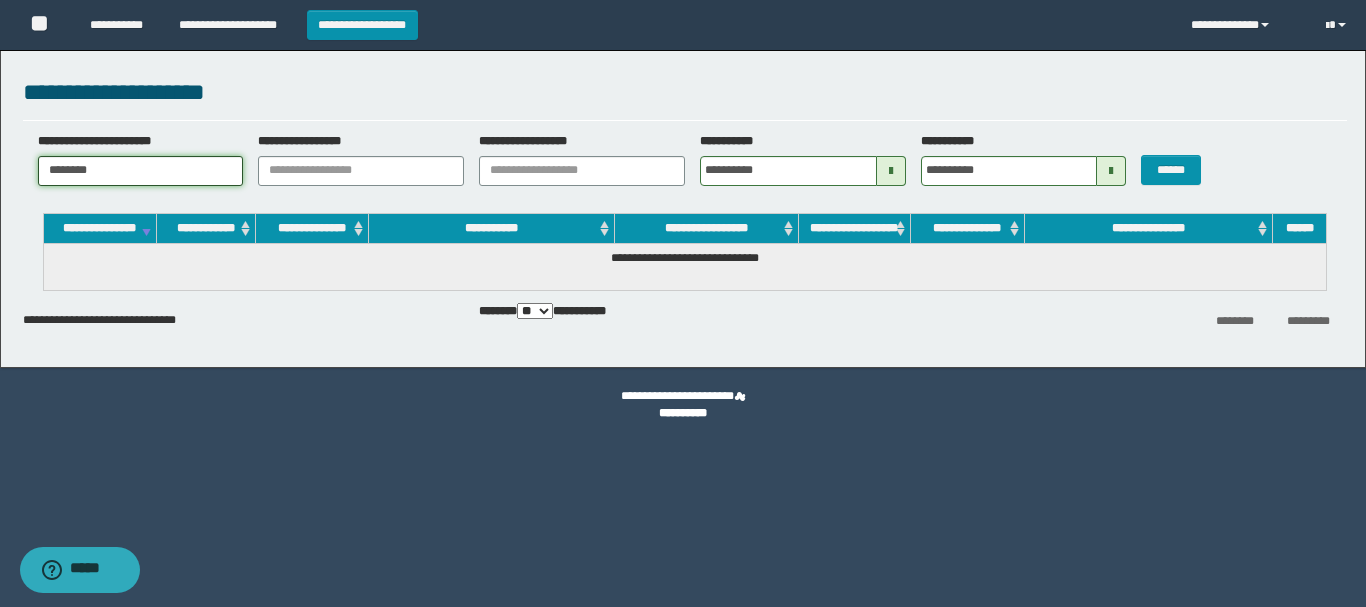 click on "********" at bounding box center (141, 171) 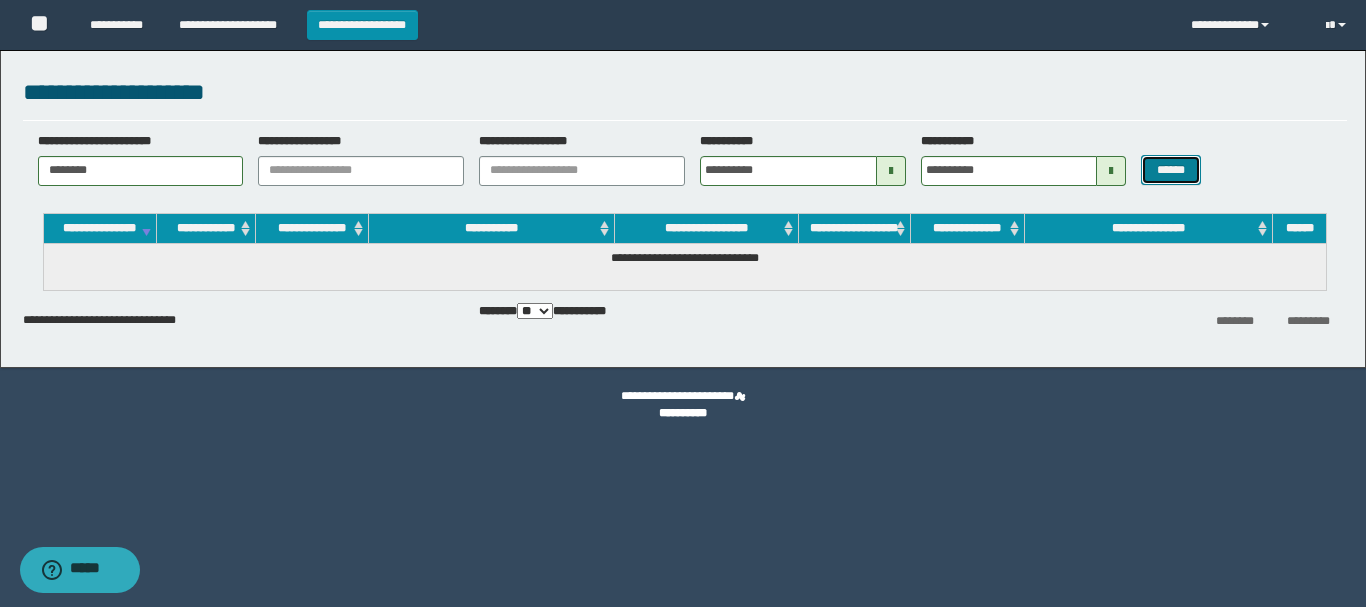 click on "******" at bounding box center [1170, 170] 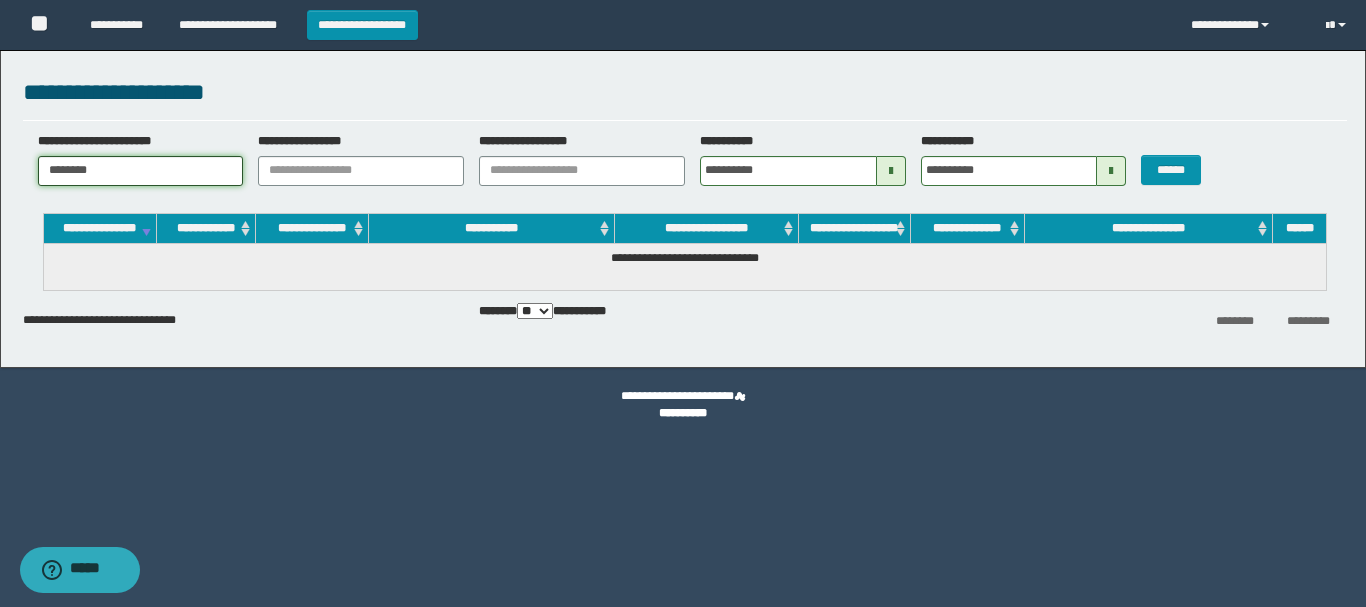 click on "********" at bounding box center (141, 171) 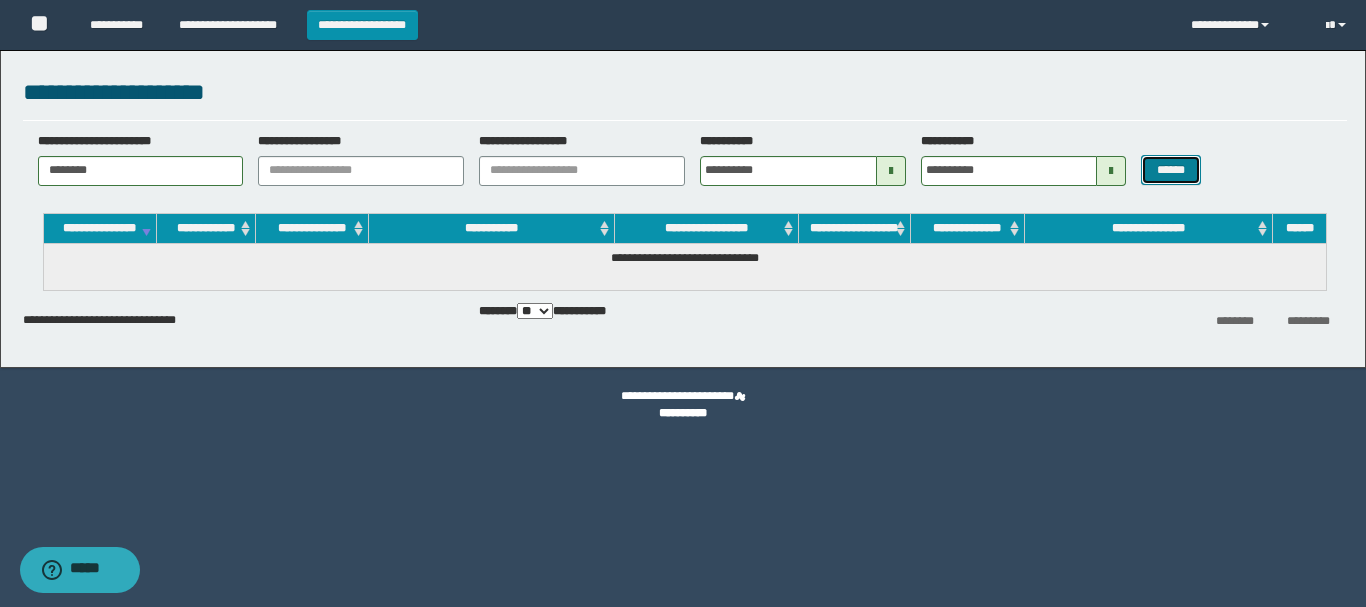 click on "******" at bounding box center [1170, 170] 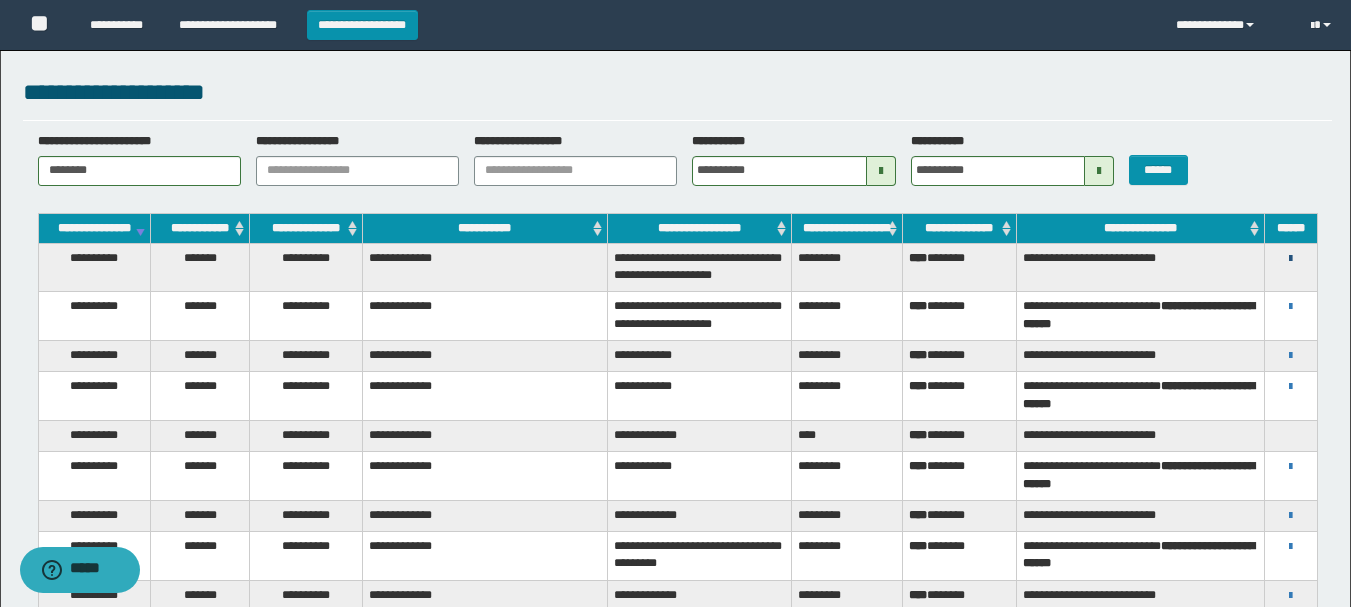click at bounding box center (1290, 259) 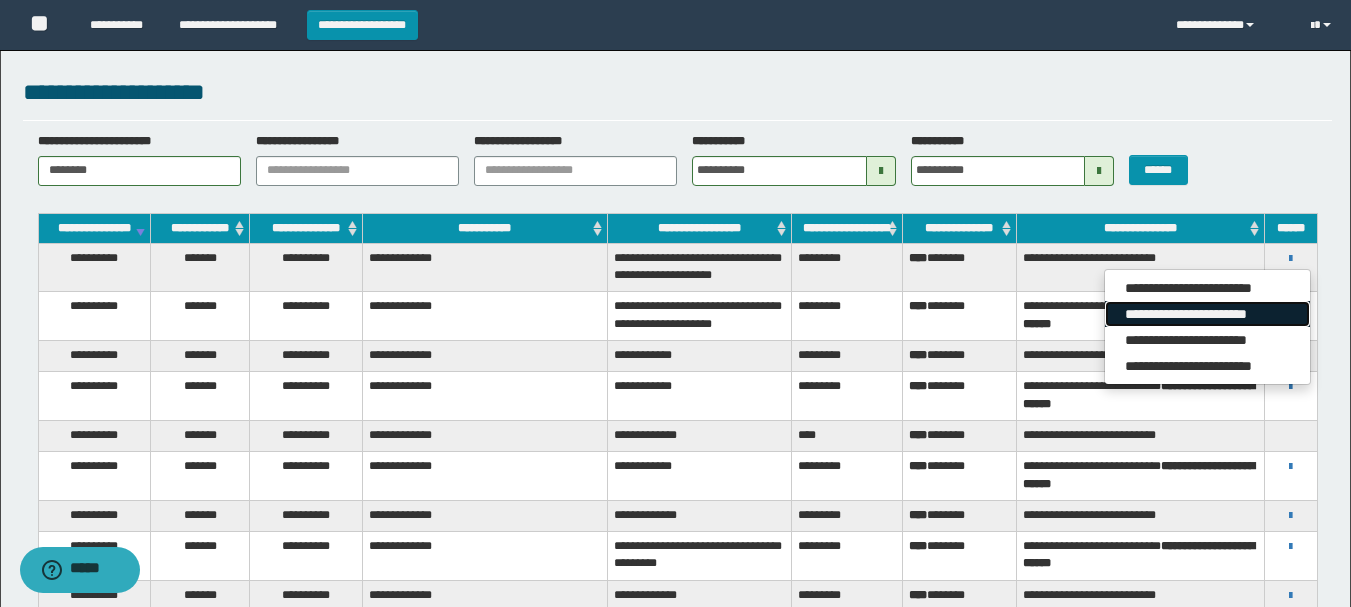 click on "**********" at bounding box center [1207, 314] 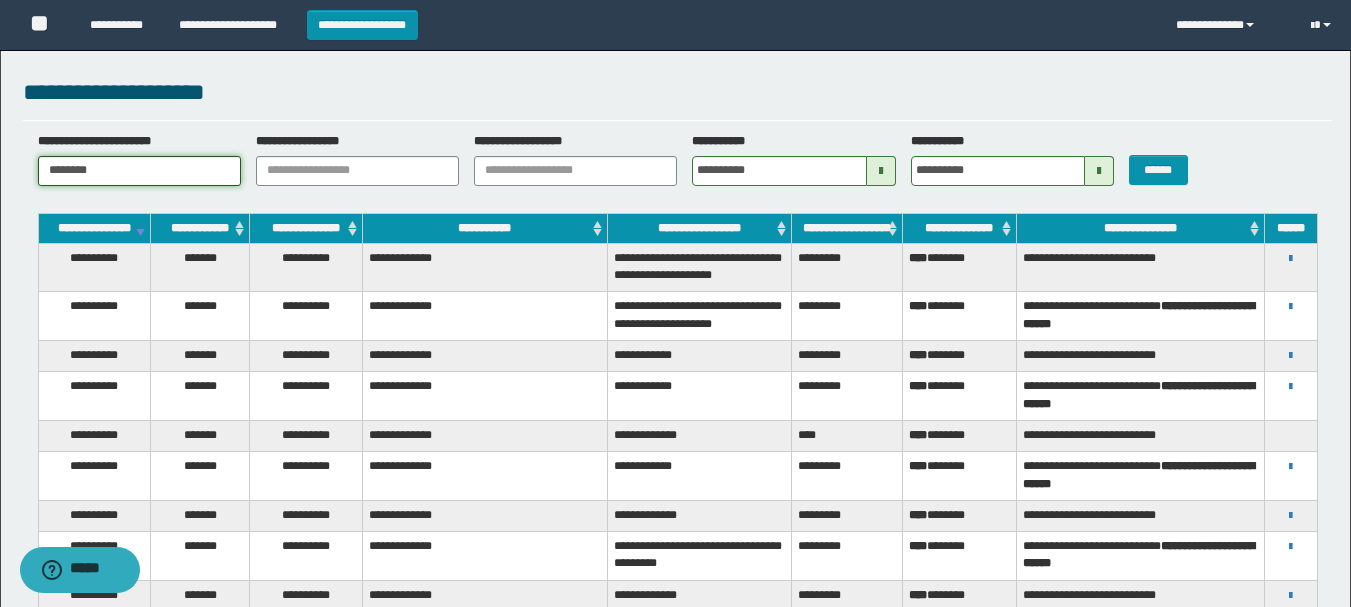 click on "********" at bounding box center [139, 171] 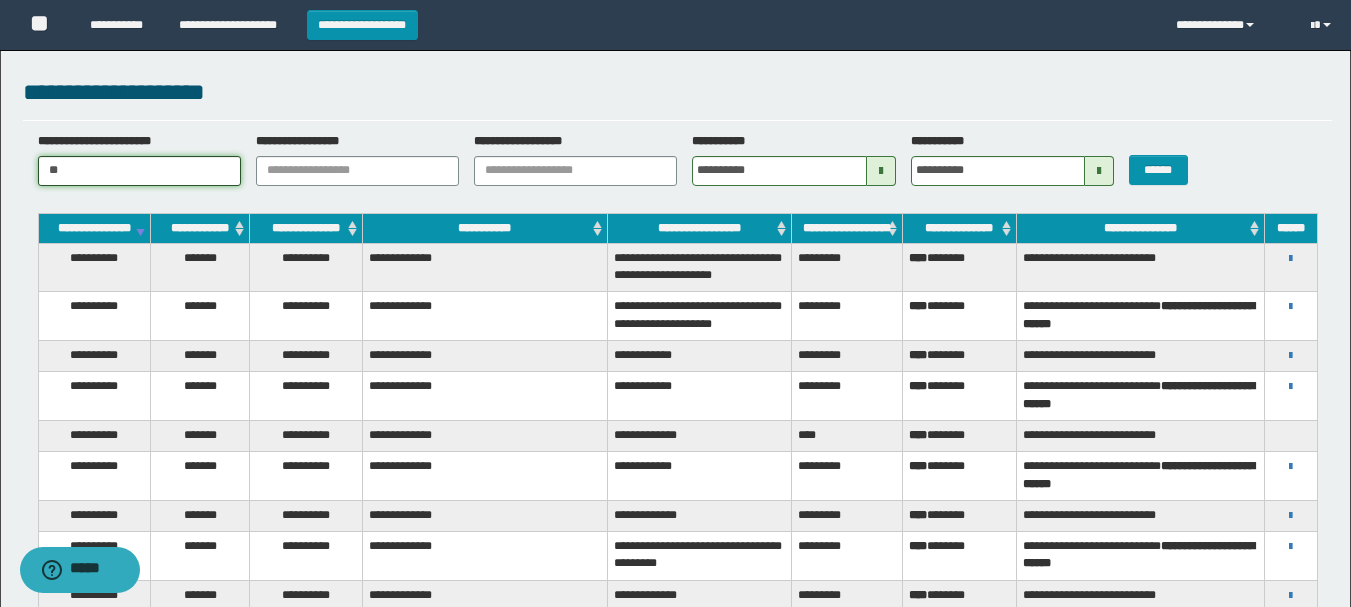 type on "*" 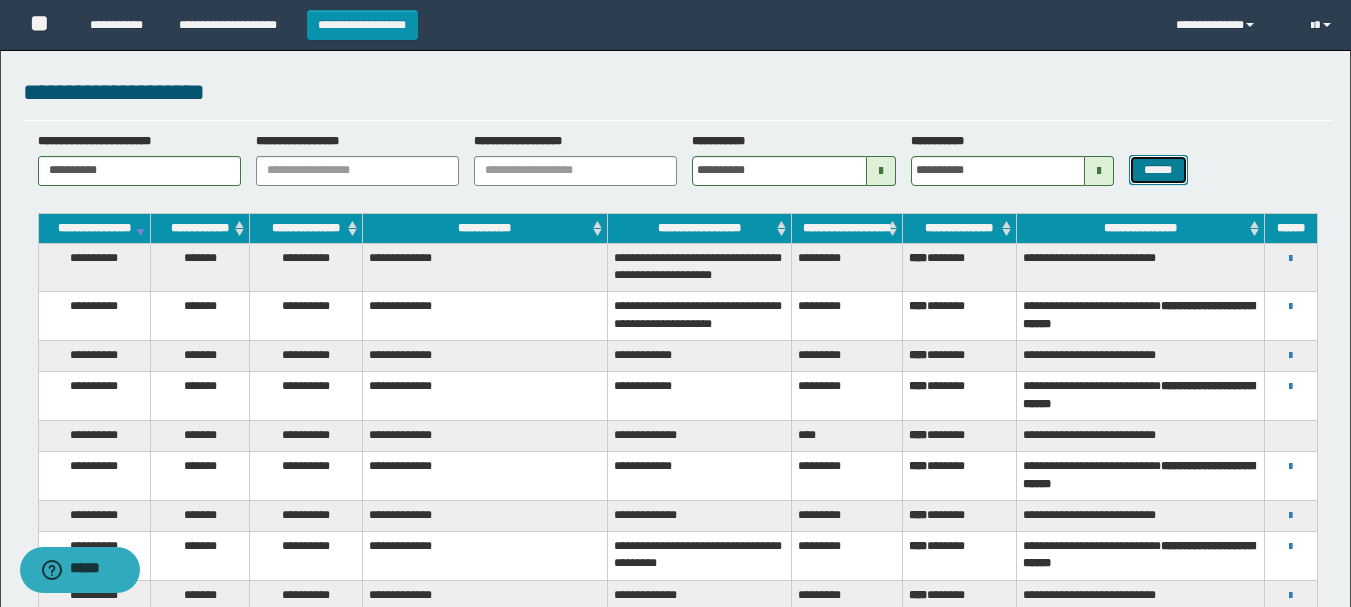click on "******" at bounding box center [1158, 170] 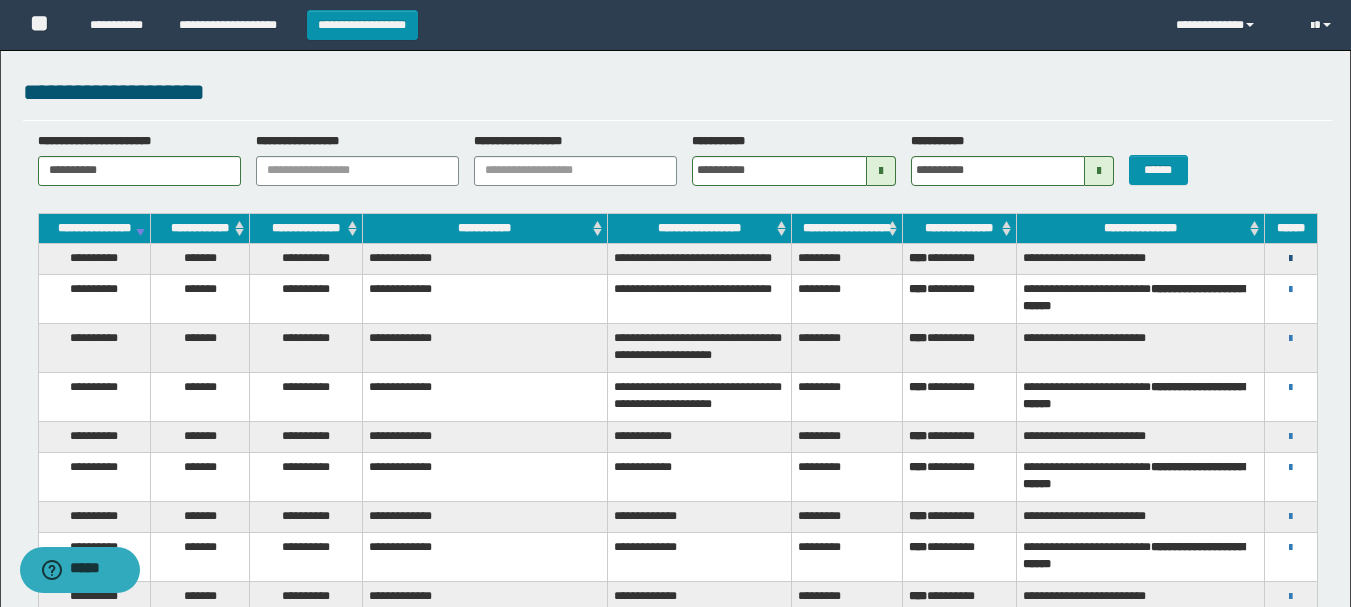 click at bounding box center (1290, 259) 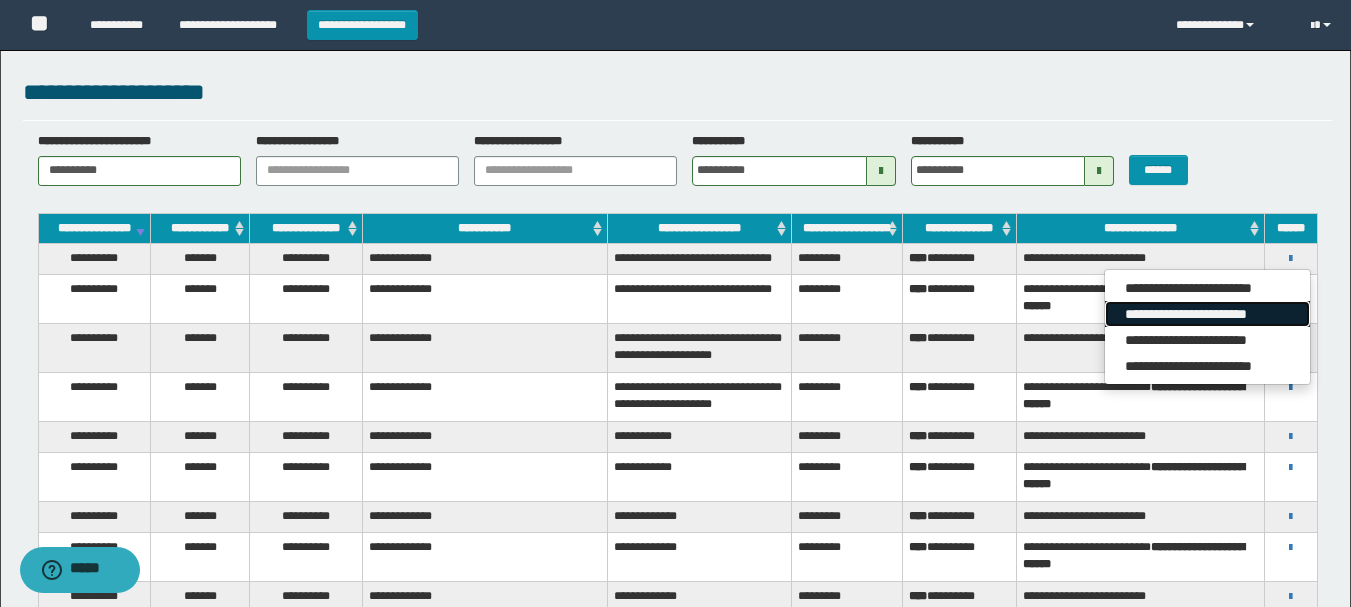 click on "**********" at bounding box center (1207, 314) 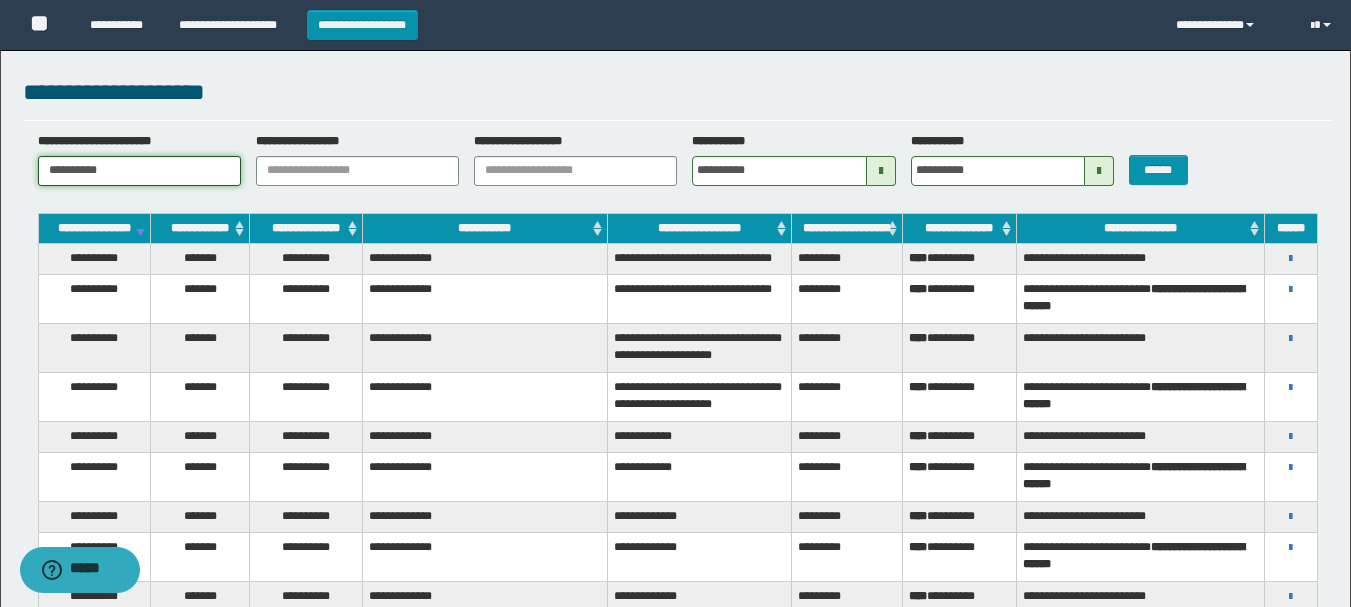 click on "**********" at bounding box center [139, 171] 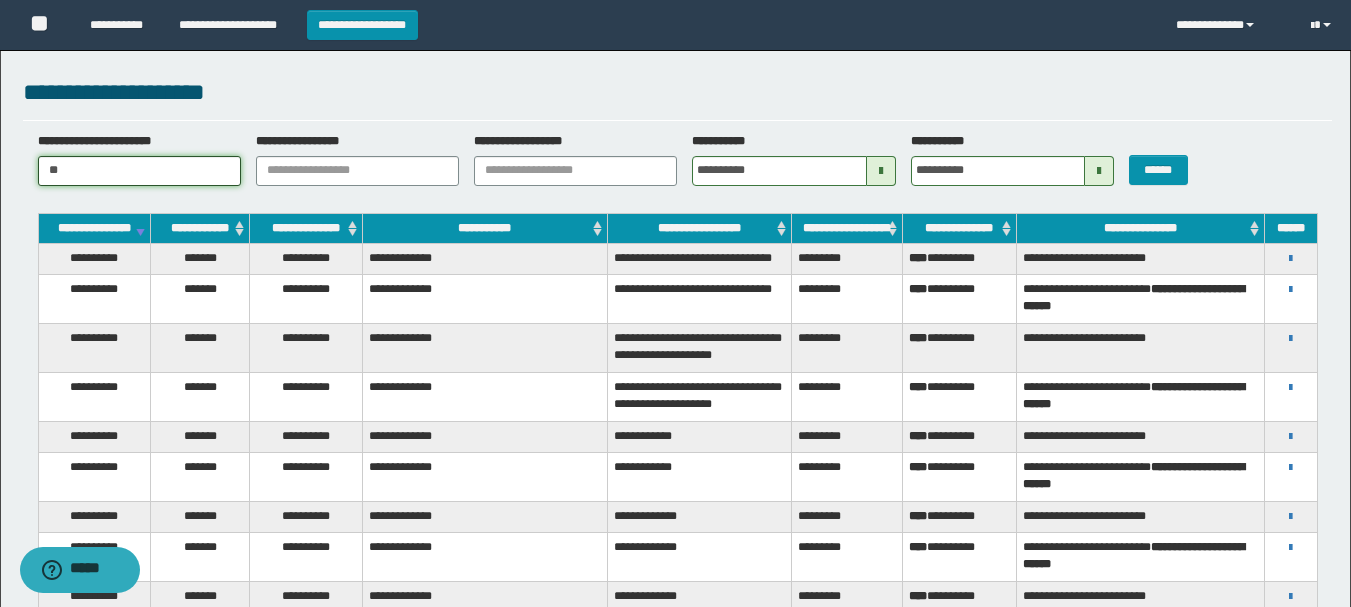 type on "*" 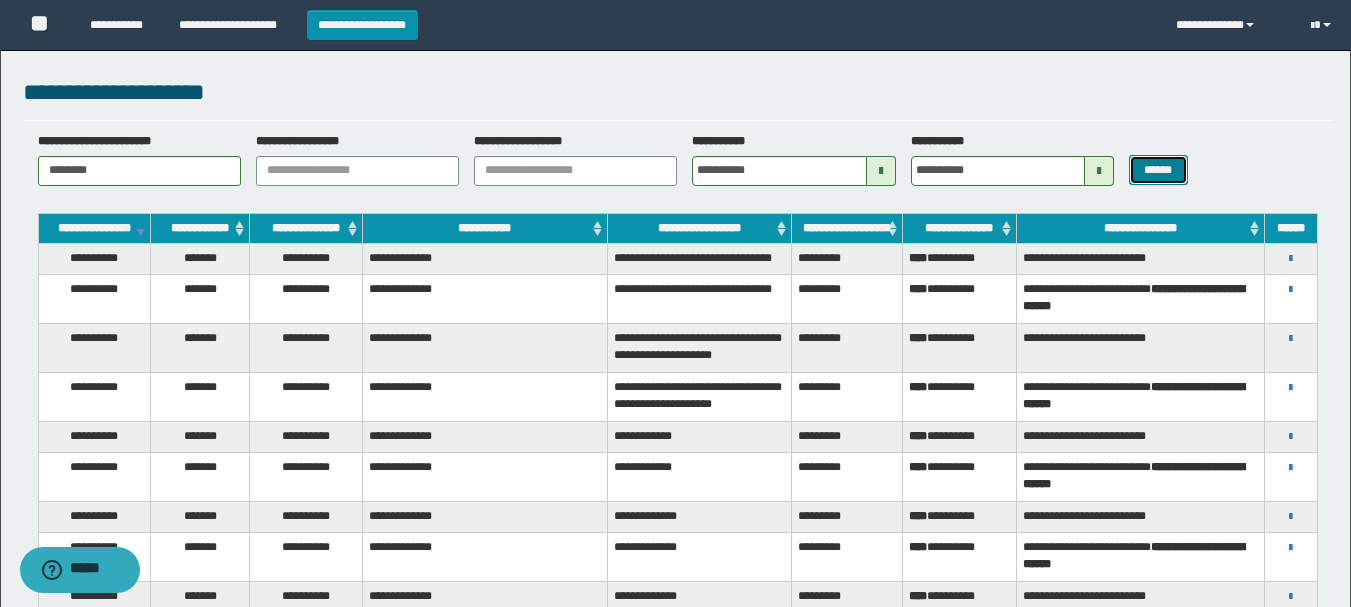click on "******" at bounding box center (1158, 170) 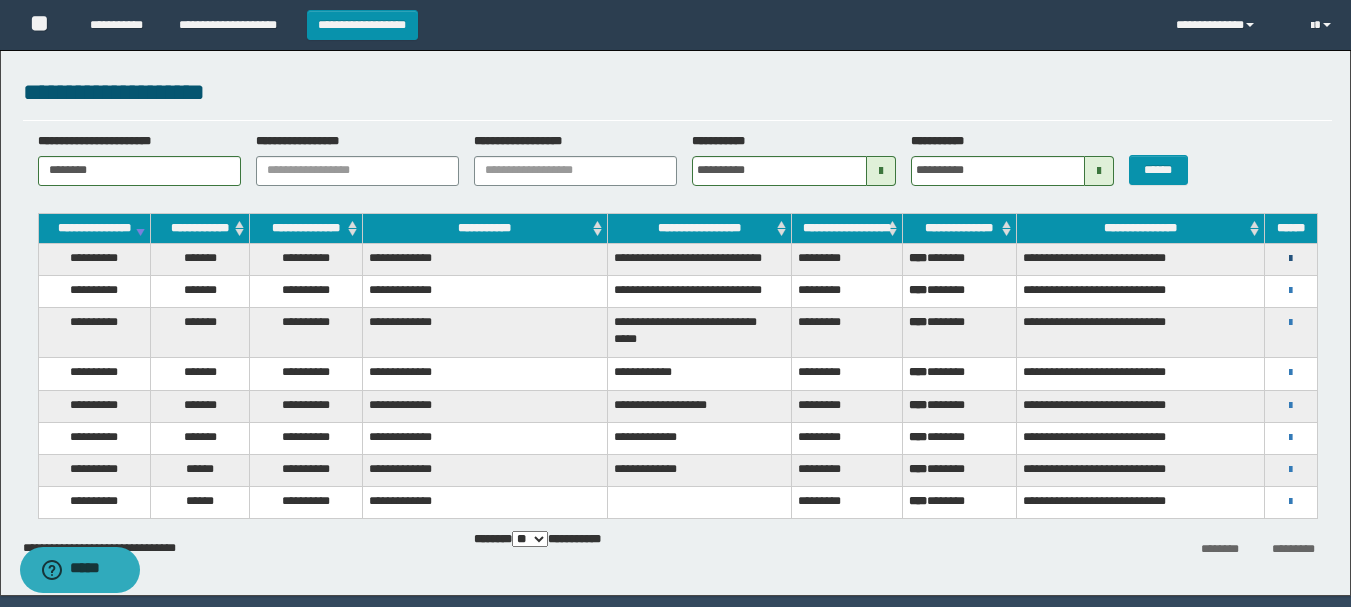 click at bounding box center (1290, 259) 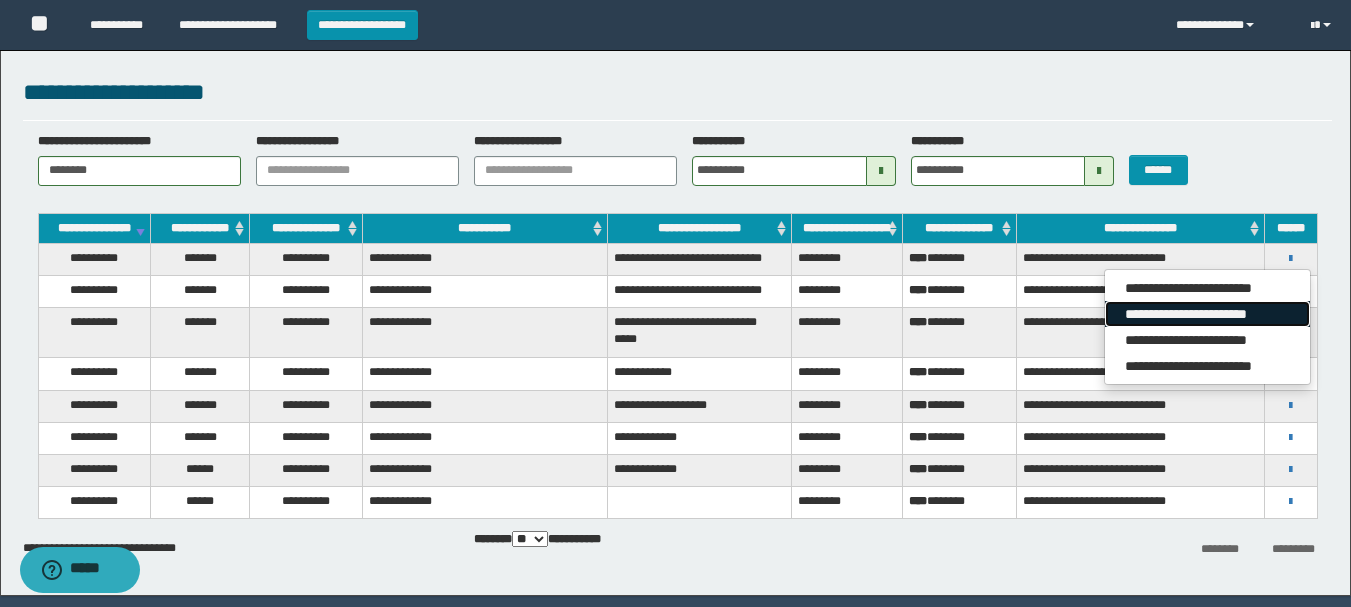 click on "**********" at bounding box center [1207, 314] 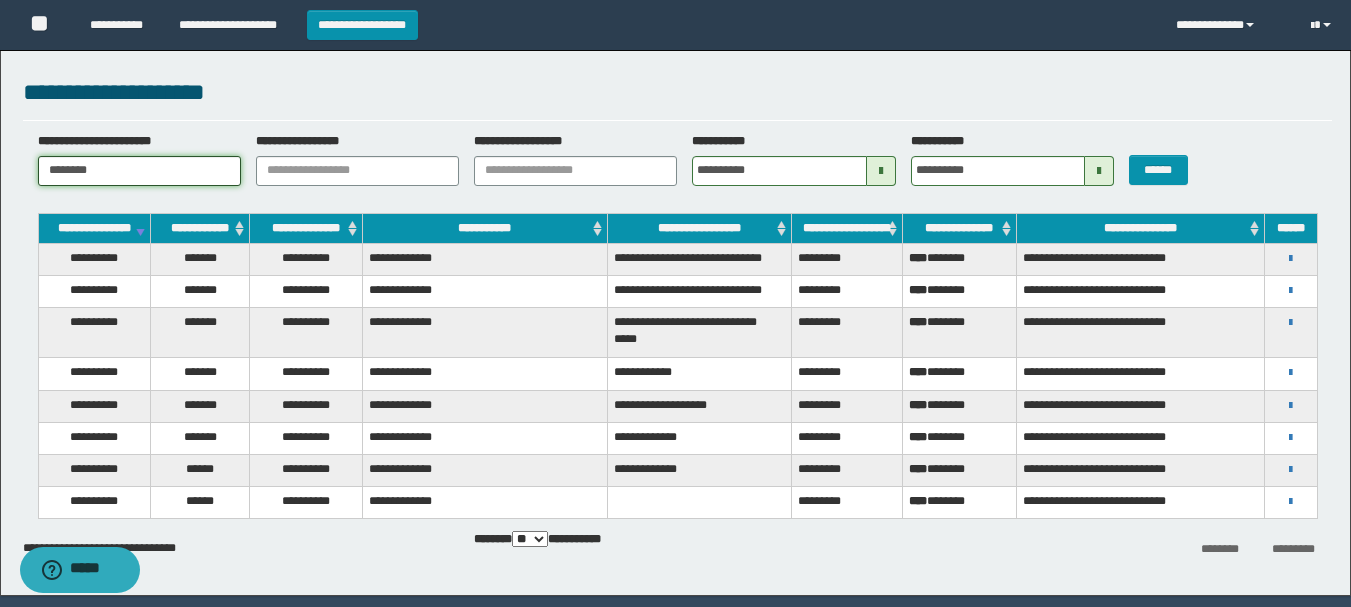 drag, startPoint x: 135, startPoint y: 172, endPoint x: 0, endPoint y: 171, distance: 135.00371 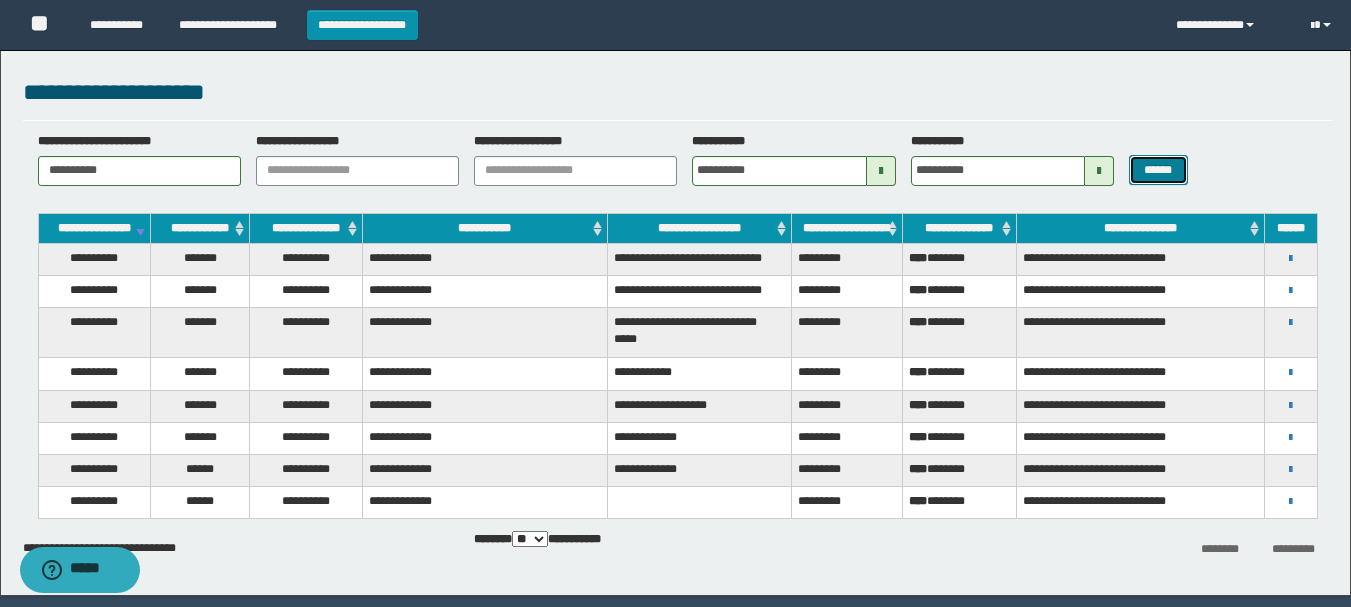 click on "******" at bounding box center [1158, 170] 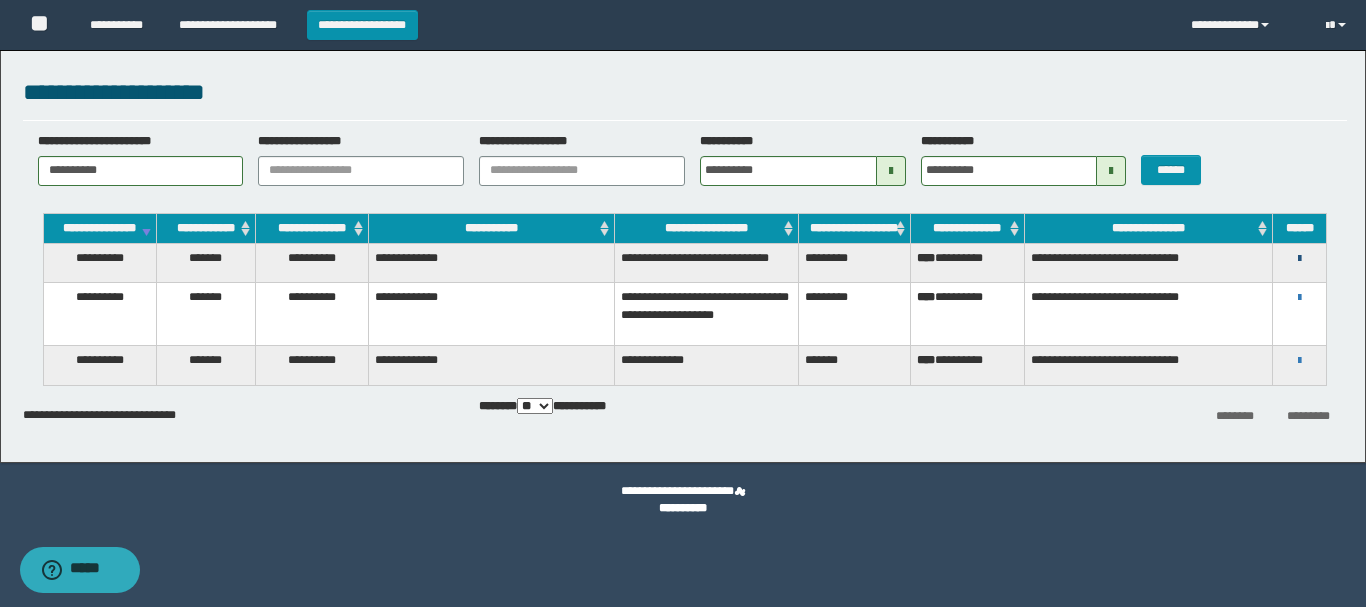 click at bounding box center [1299, 259] 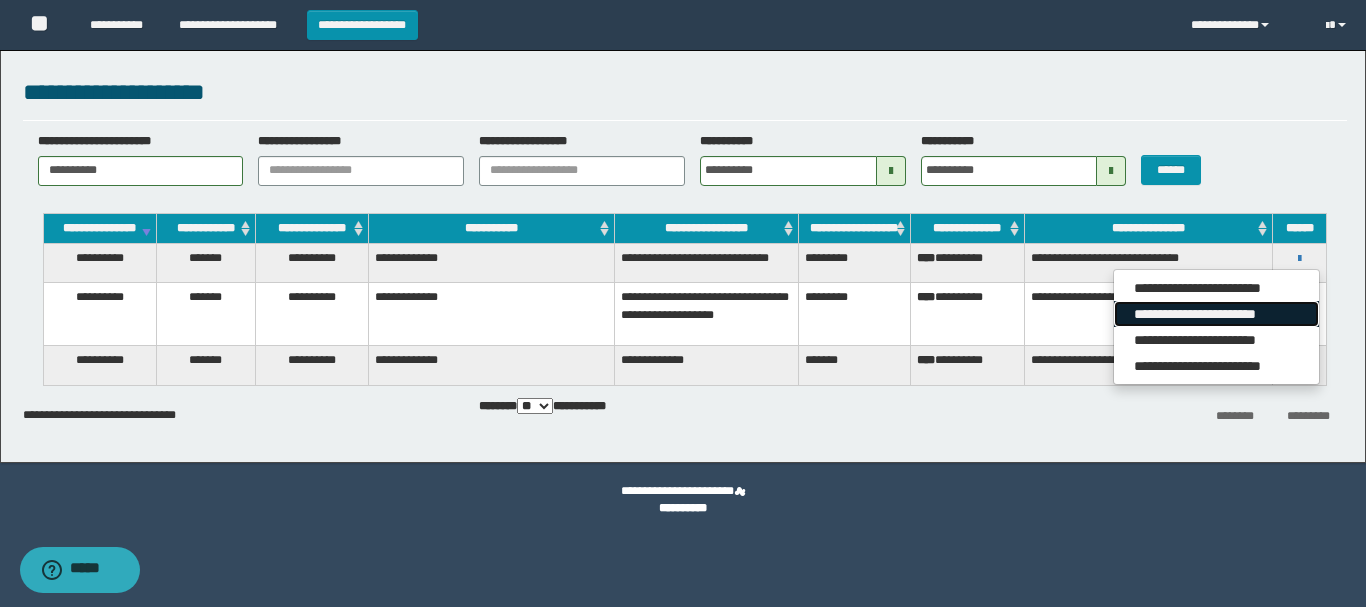 click on "**********" at bounding box center [1216, 314] 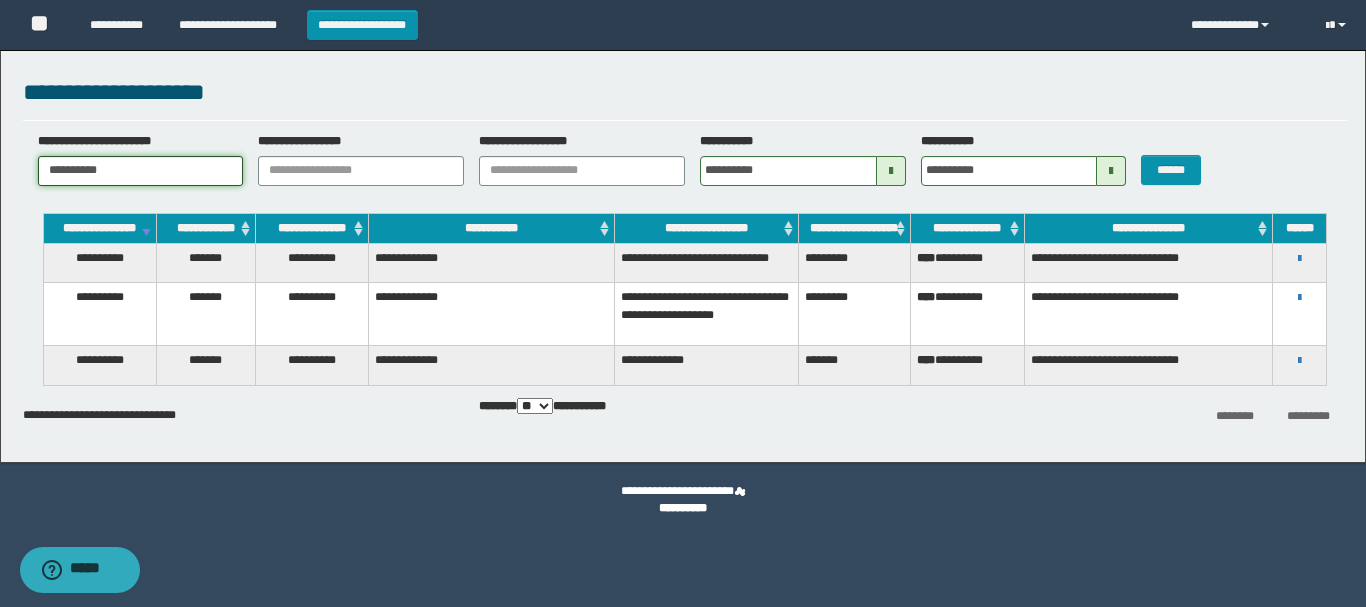 drag, startPoint x: 82, startPoint y: 172, endPoint x: 4, endPoint y: 172, distance: 78 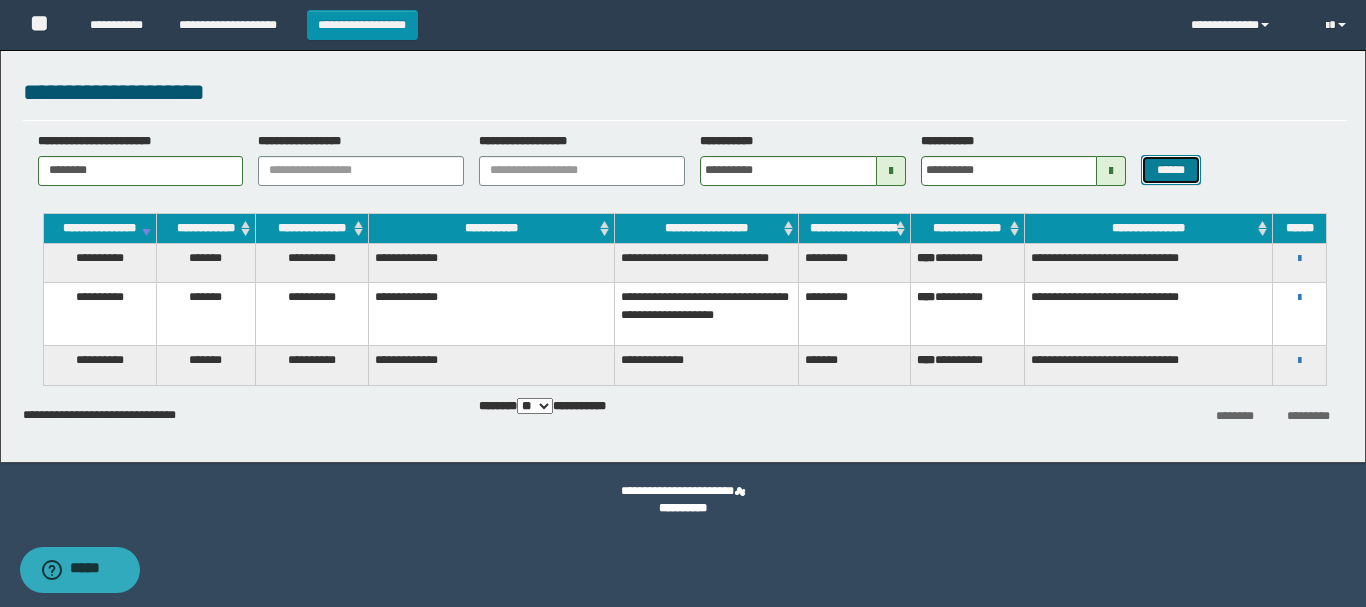 click on "******" at bounding box center [1170, 170] 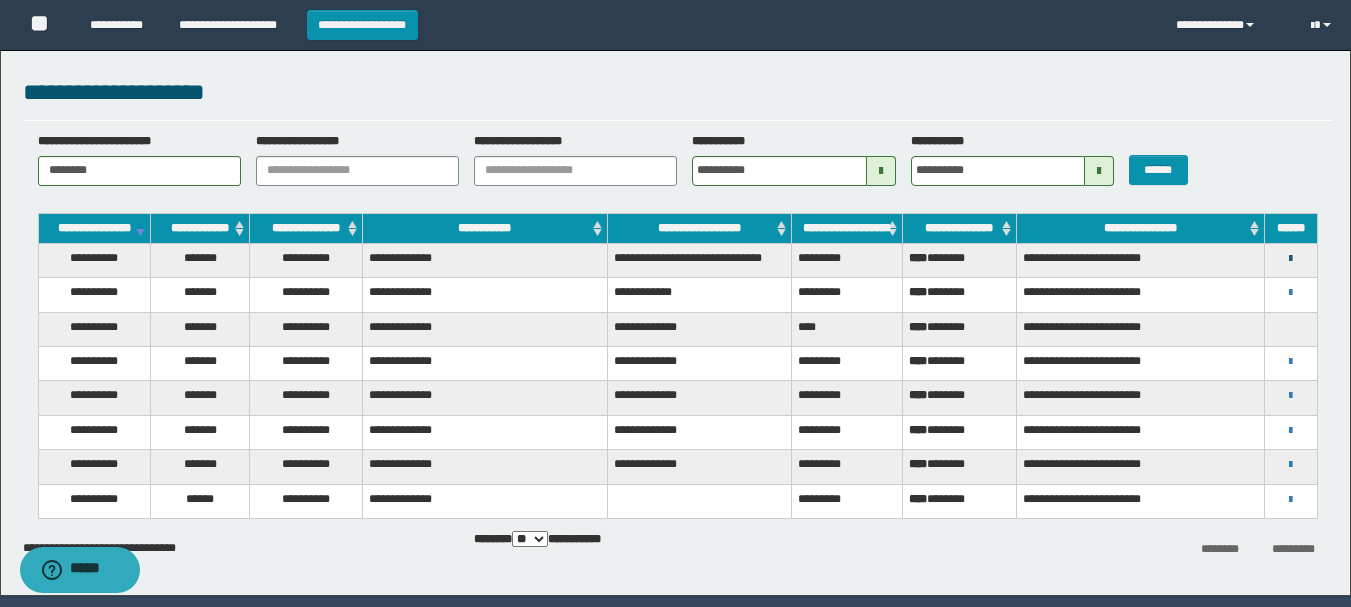 click at bounding box center (1290, 259) 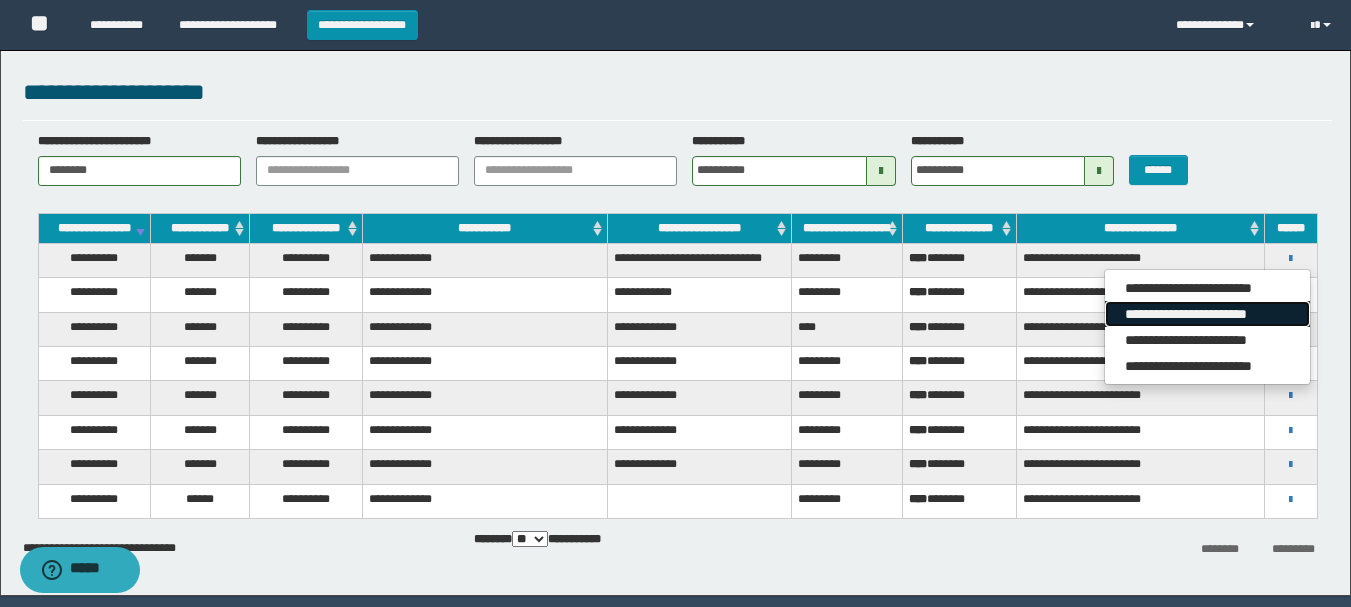 click on "**********" at bounding box center (1207, 314) 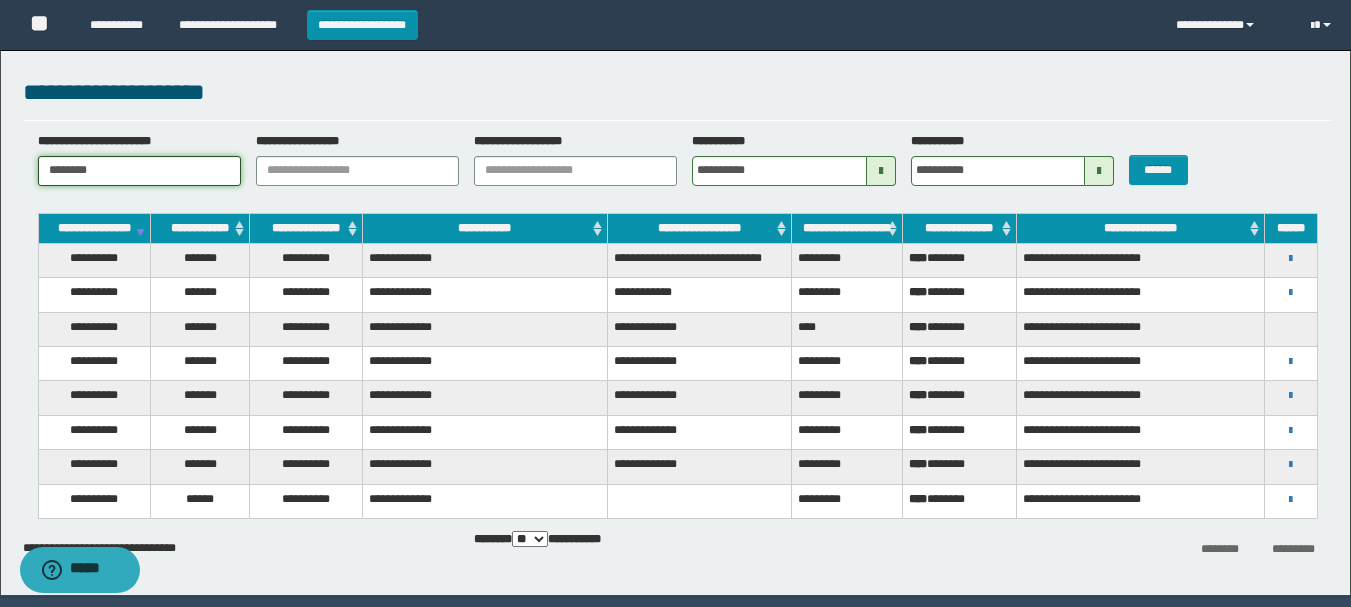 drag, startPoint x: 122, startPoint y: 177, endPoint x: 0, endPoint y: 176, distance: 122.0041 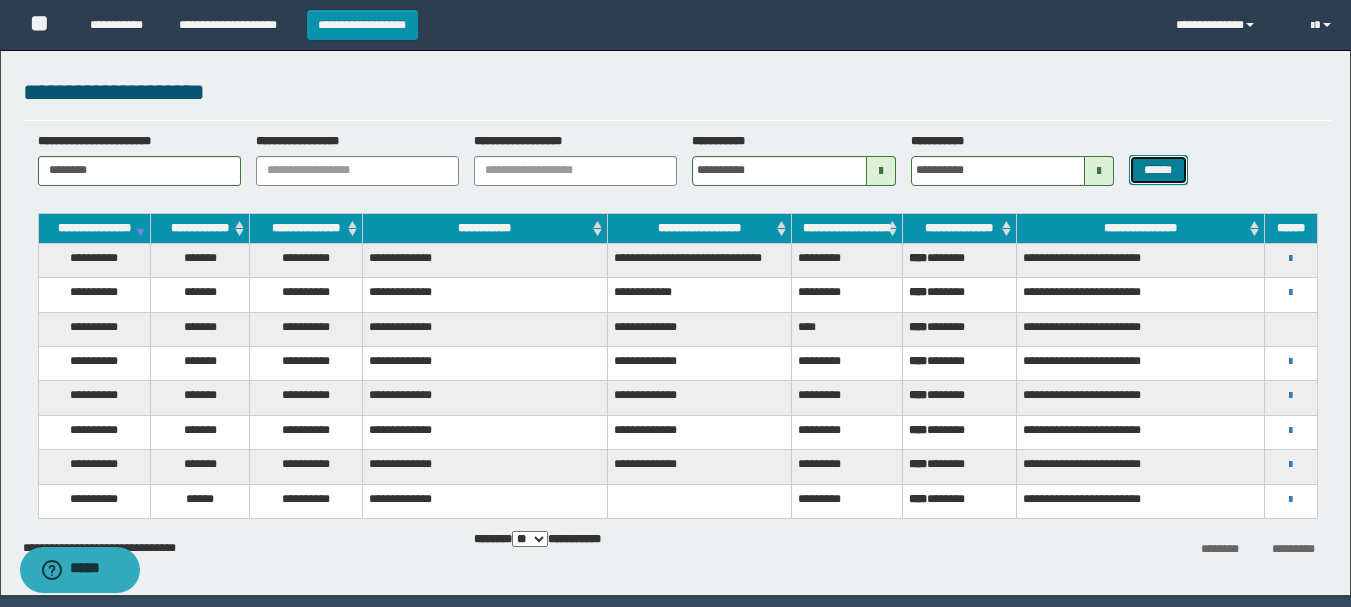 click on "******" at bounding box center [1158, 170] 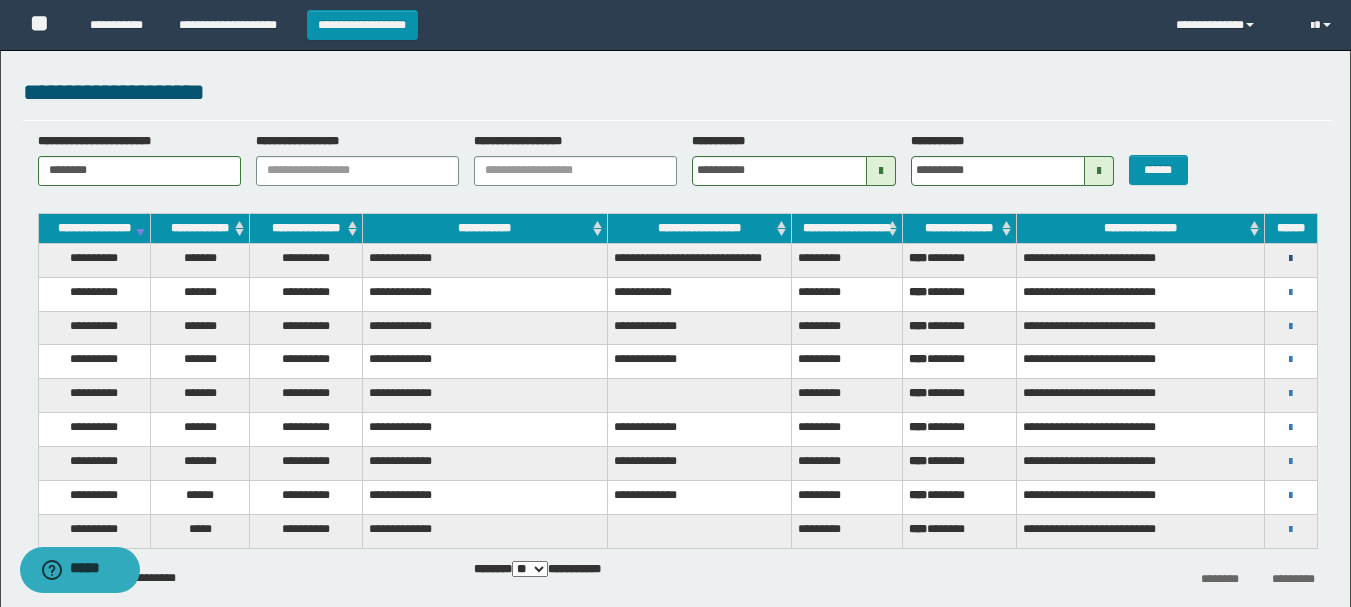 click at bounding box center (1290, 259) 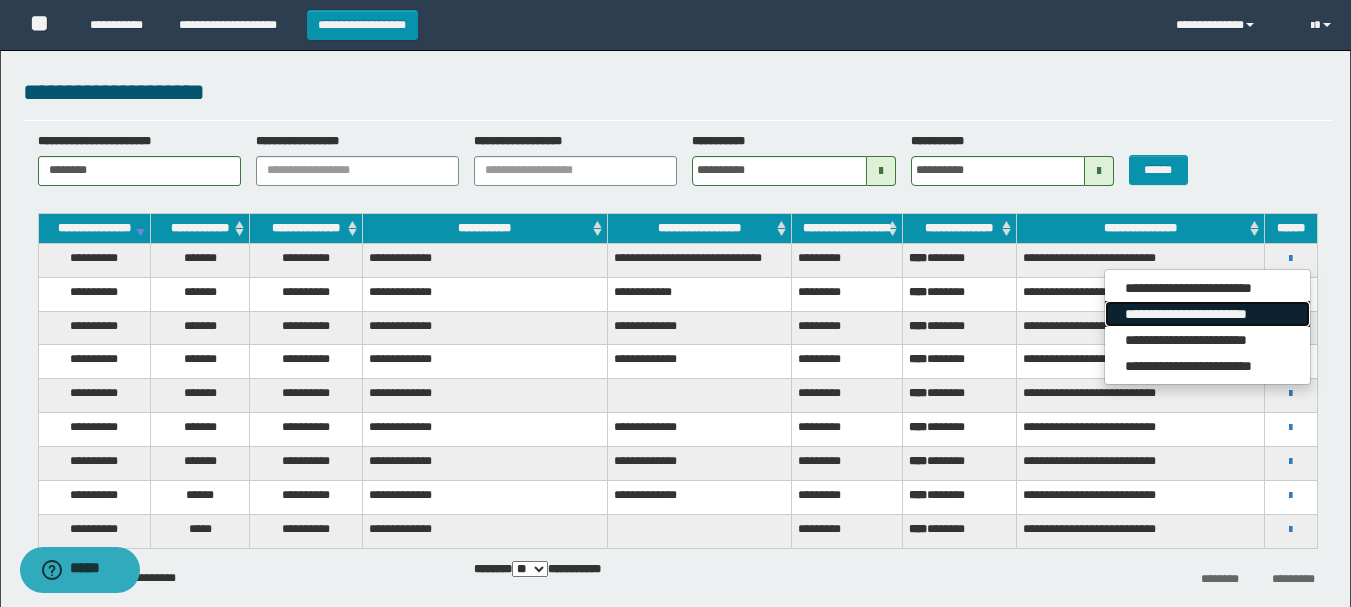 click on "**********" at bounding box center (1207, 314) 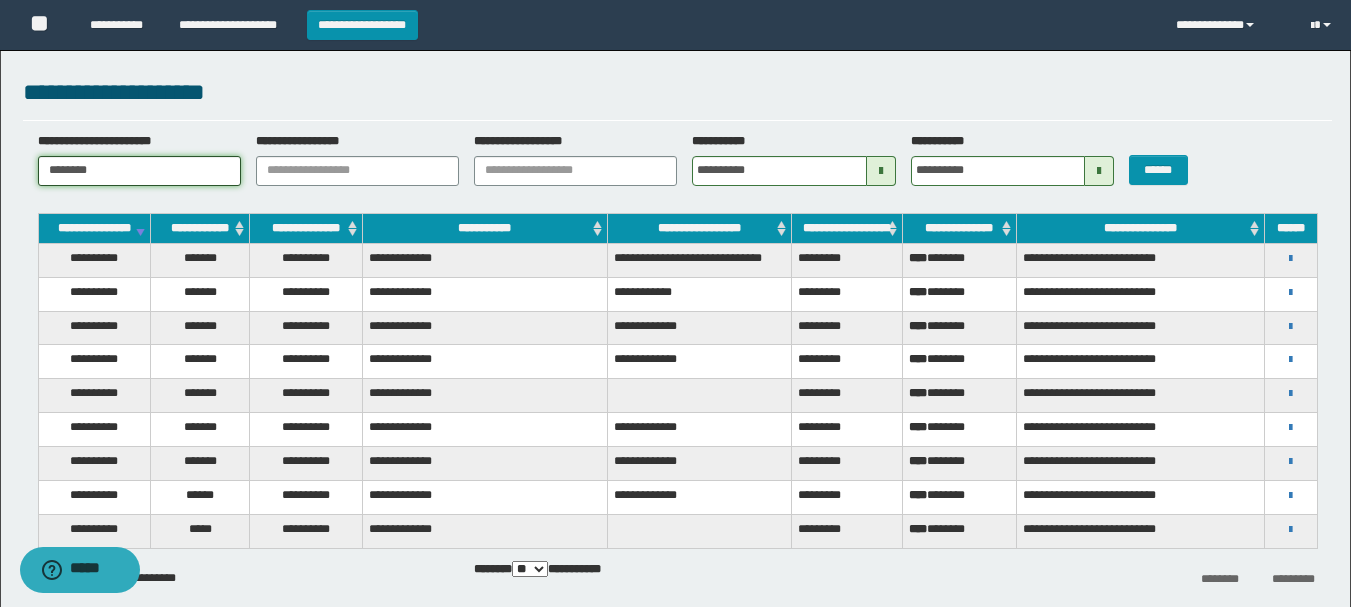 drag, startPoint x: 111, startPoint y: 176, endPoint x: 30, endPoint y: 176, distance: 81 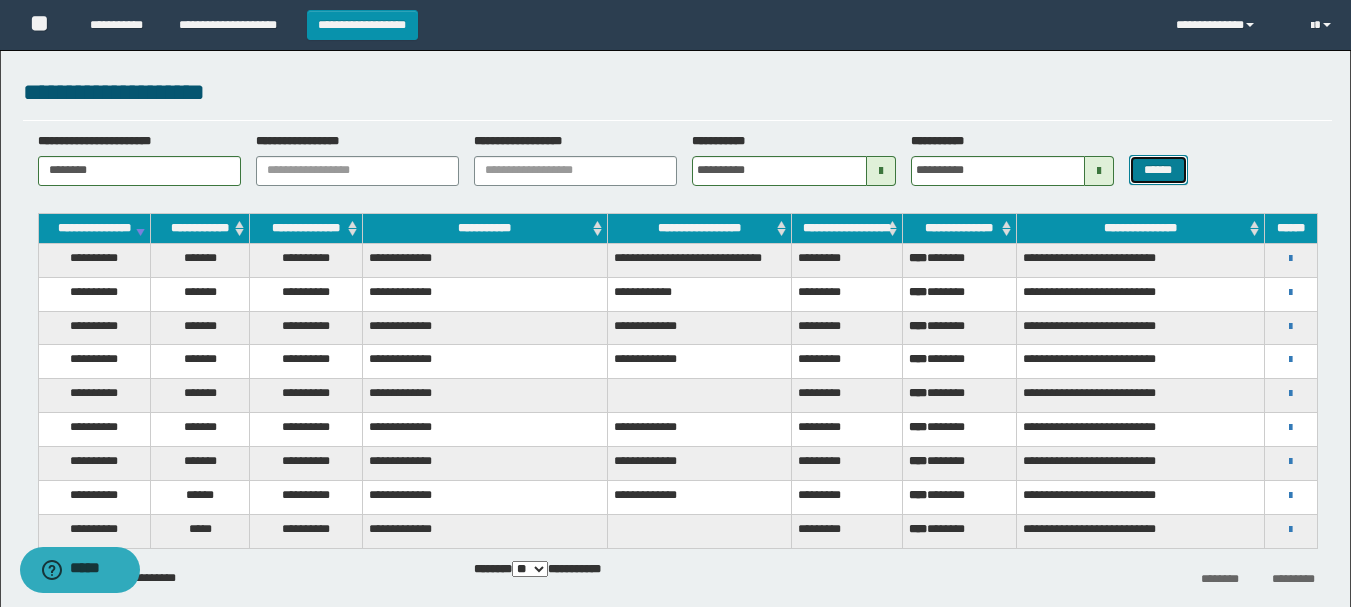 click on "******" at bounding box center [1158, 170] 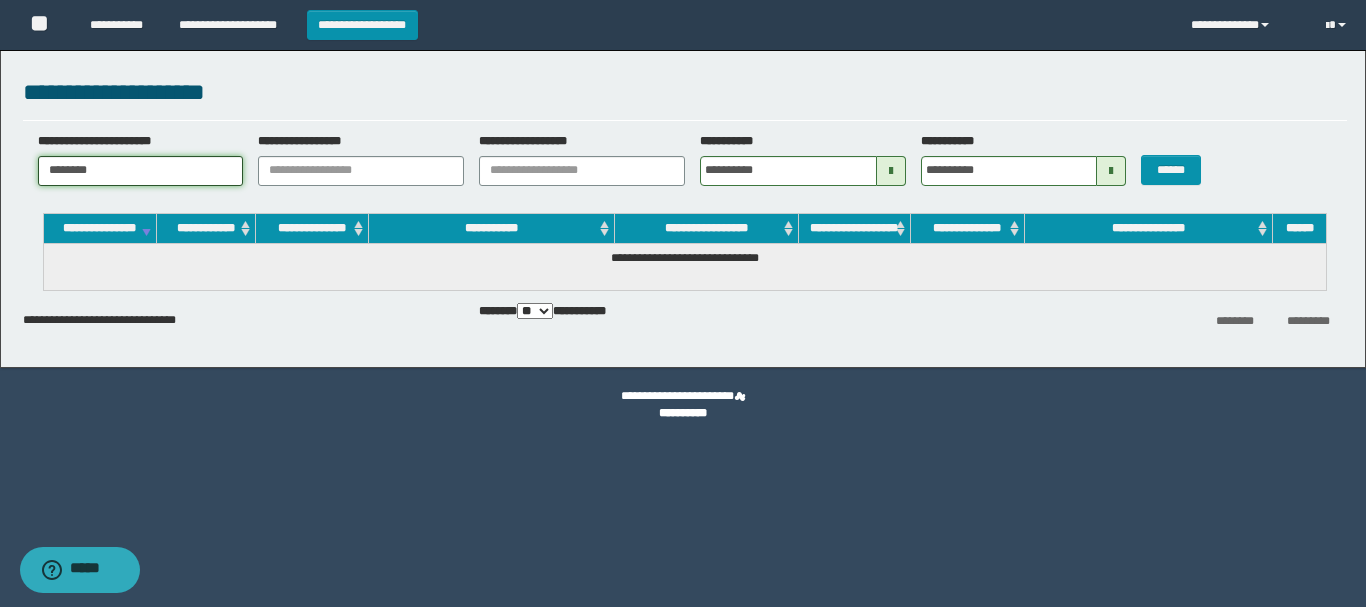 click on "********" at bounding box center (141, 171) 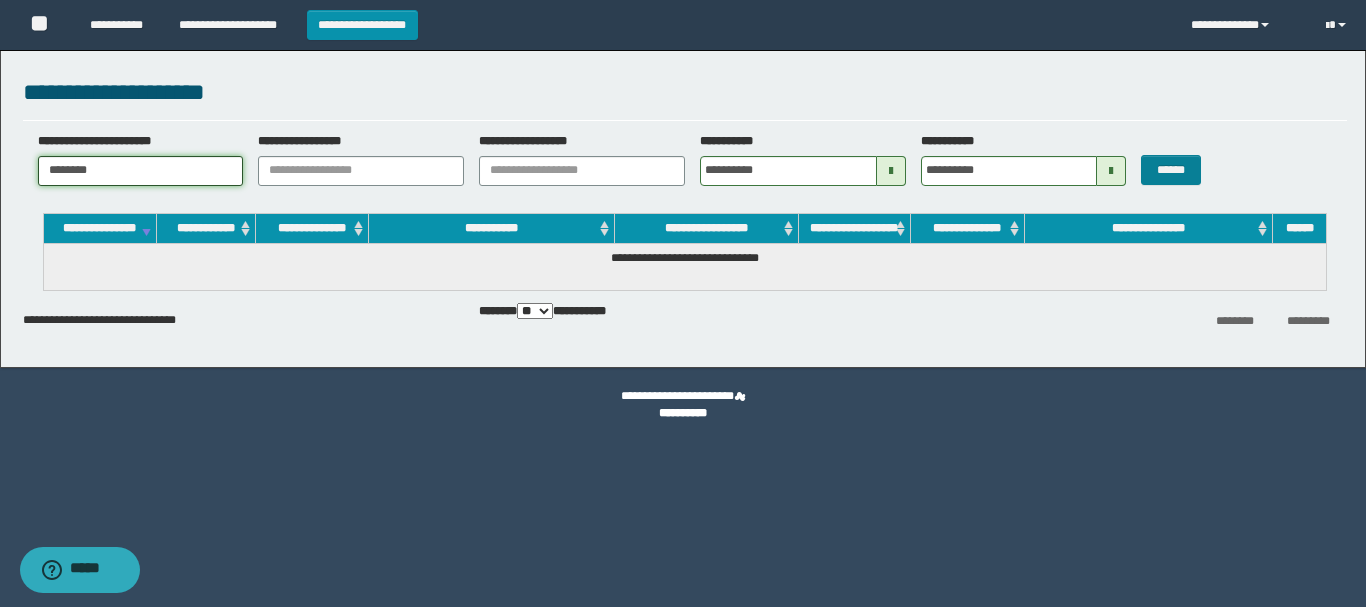 type on "********" 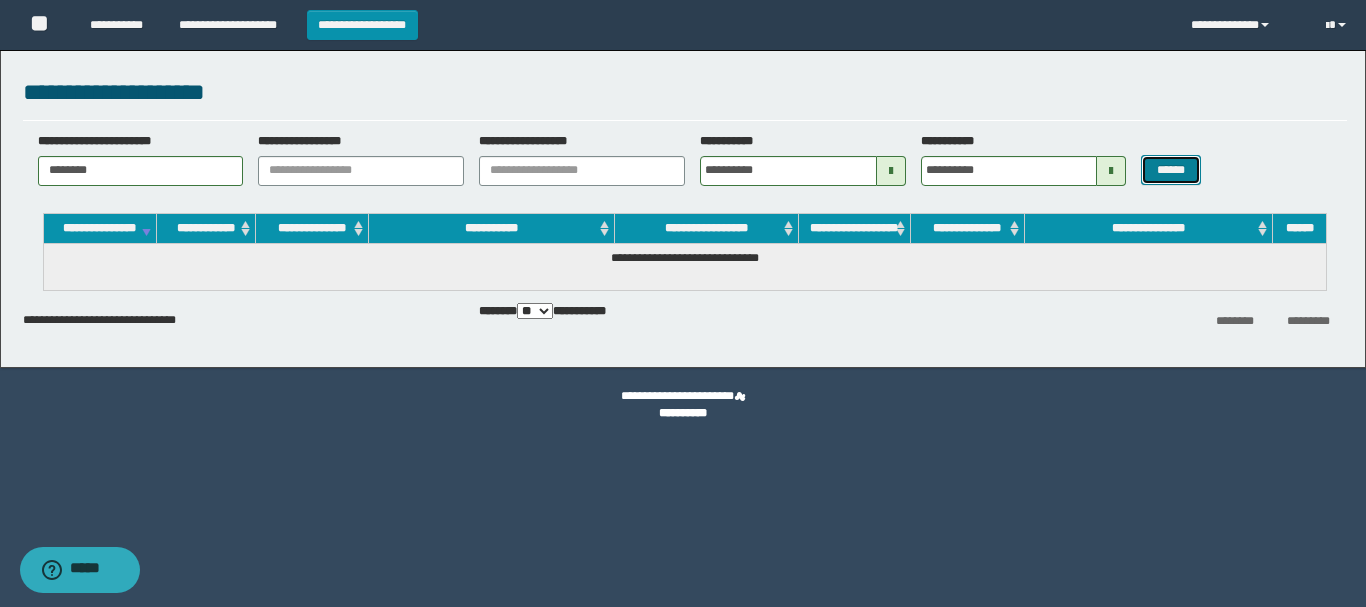click on "******" at bounding box center [1170, 170] 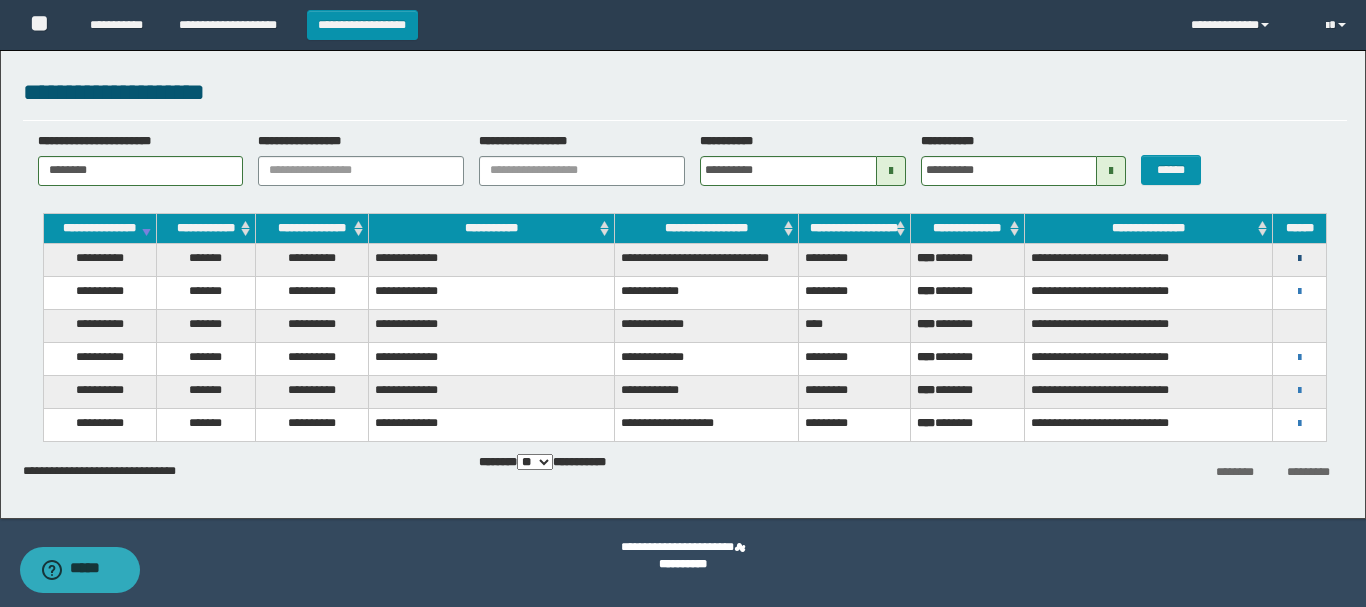 click at bounding box center [1299, 259] 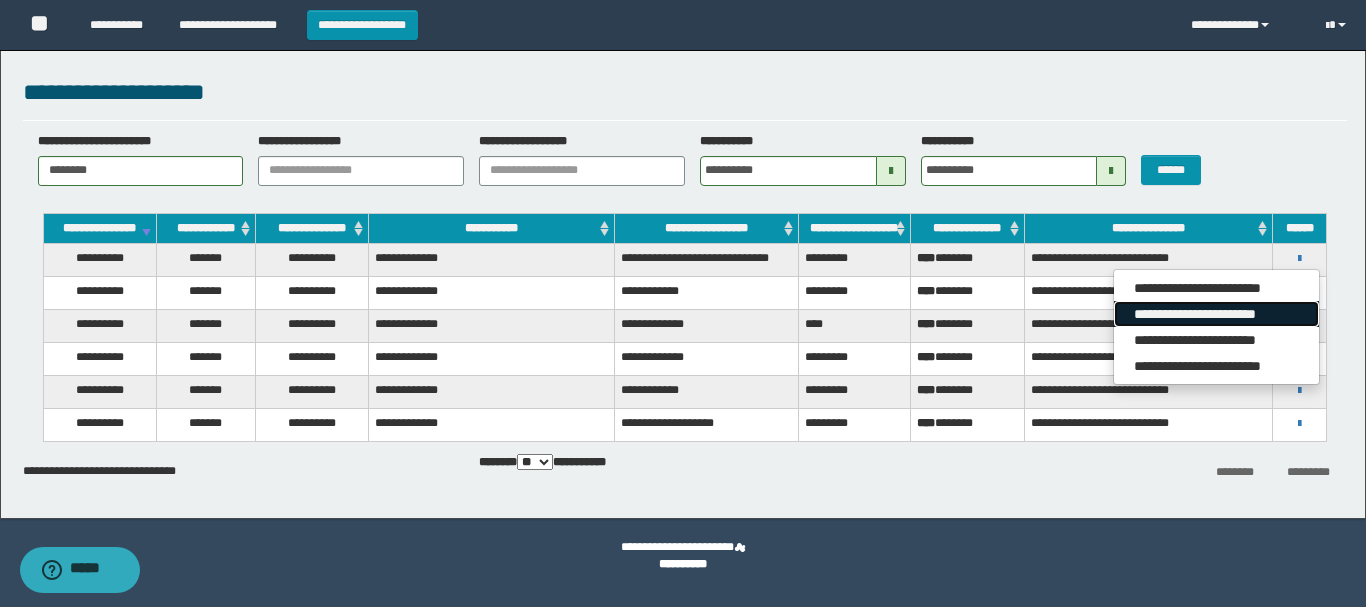 click on "**********" at bounding box center [1216, 314] 